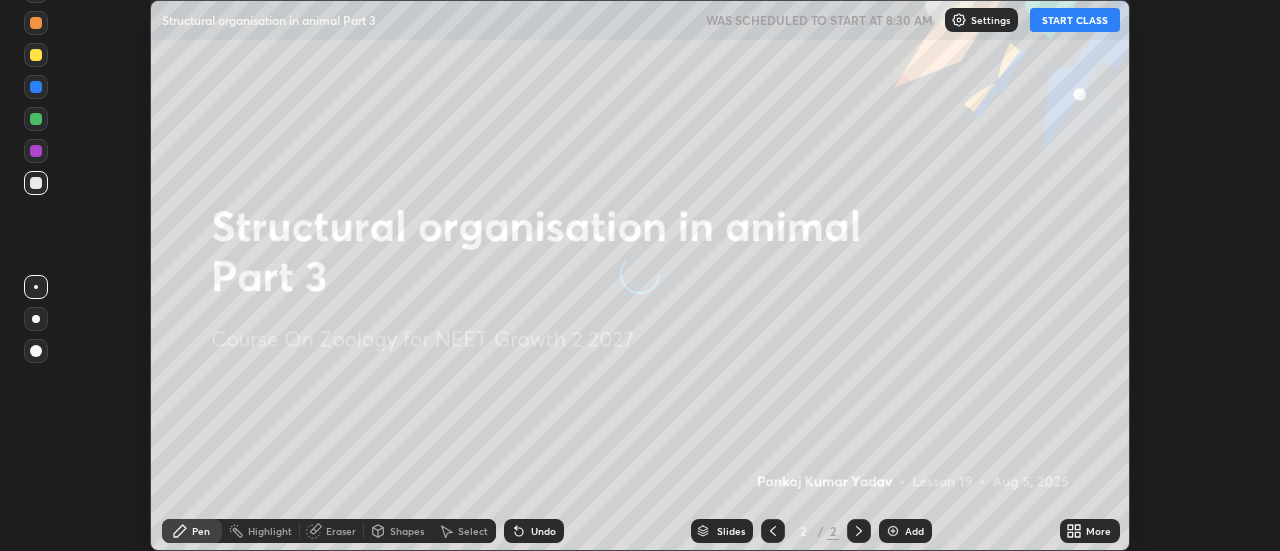 scroll, scrollTop: 0, scrollLeft: 0, axis: both 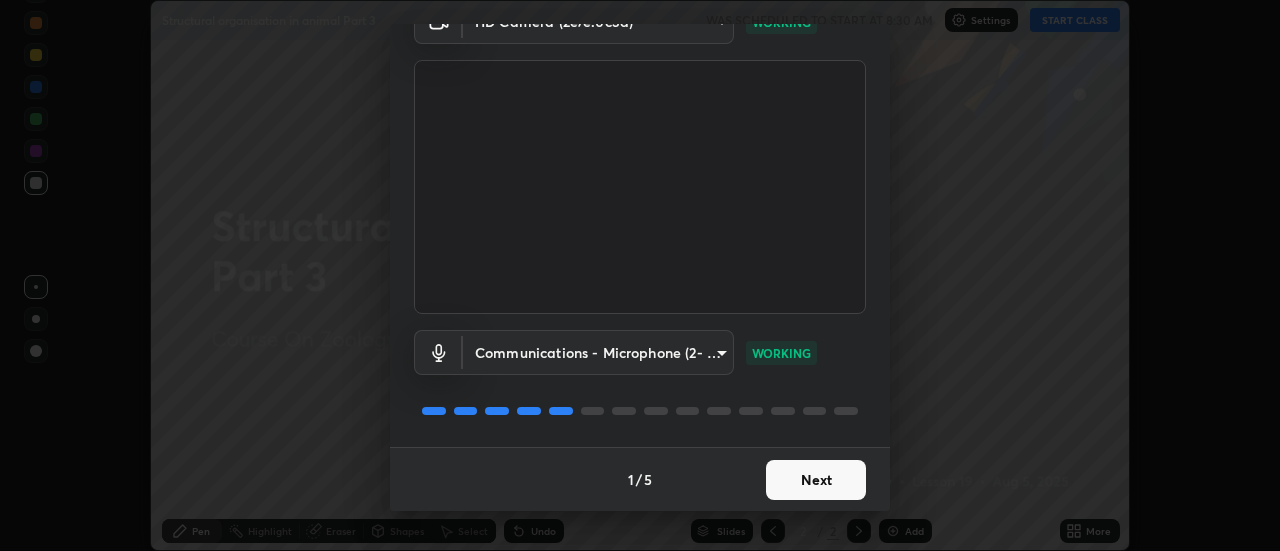 click on "Next" at bounding box center (816, 480) 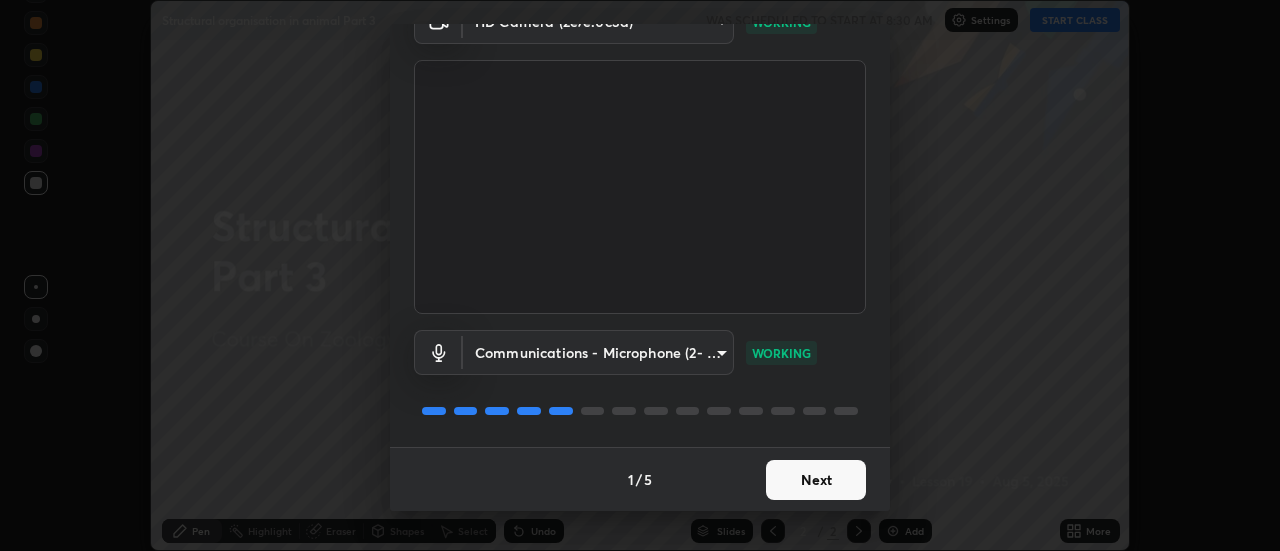 scroll, scrollTop: 0, scrollLeft: 0, axis: both 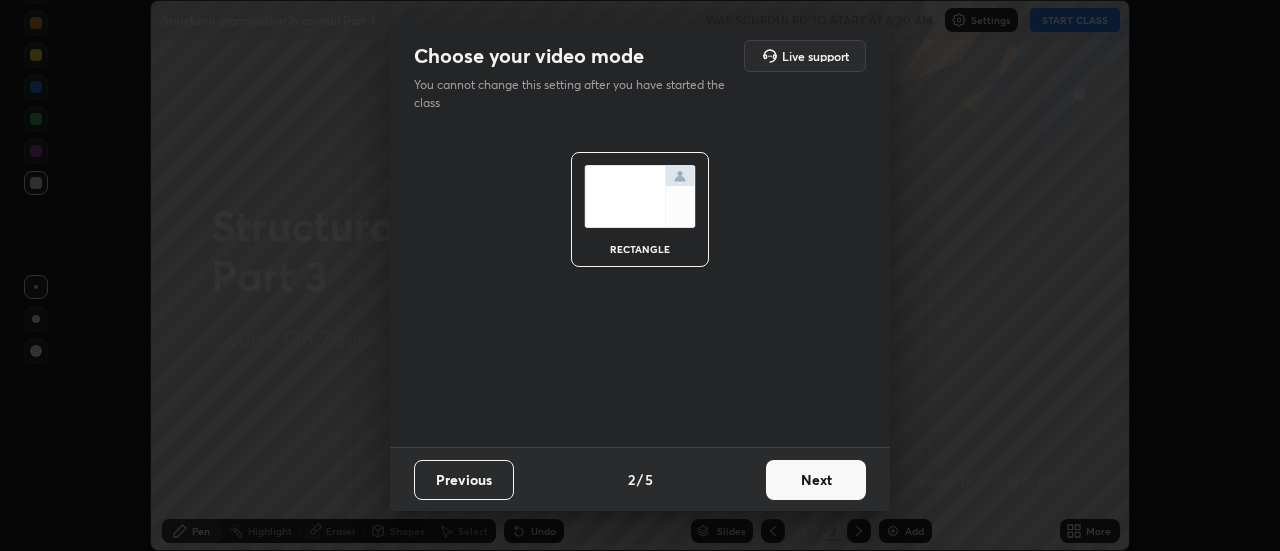 click on "Next" at bounding box center [816, 480] 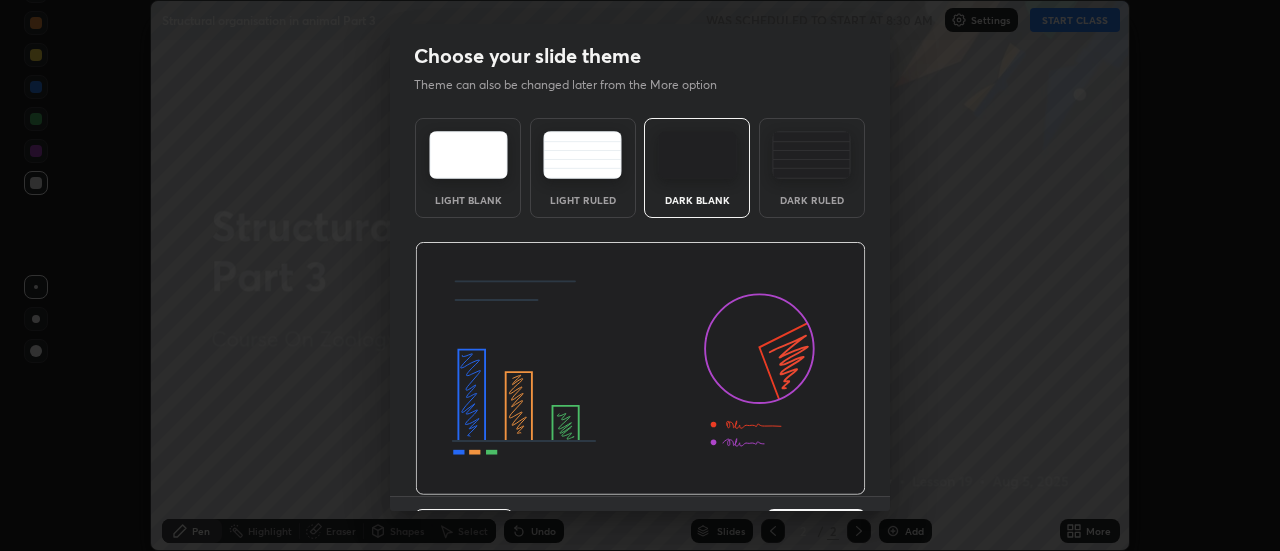 scroll, scrollTop: 49, scrollLeft: 0, axis: vertical 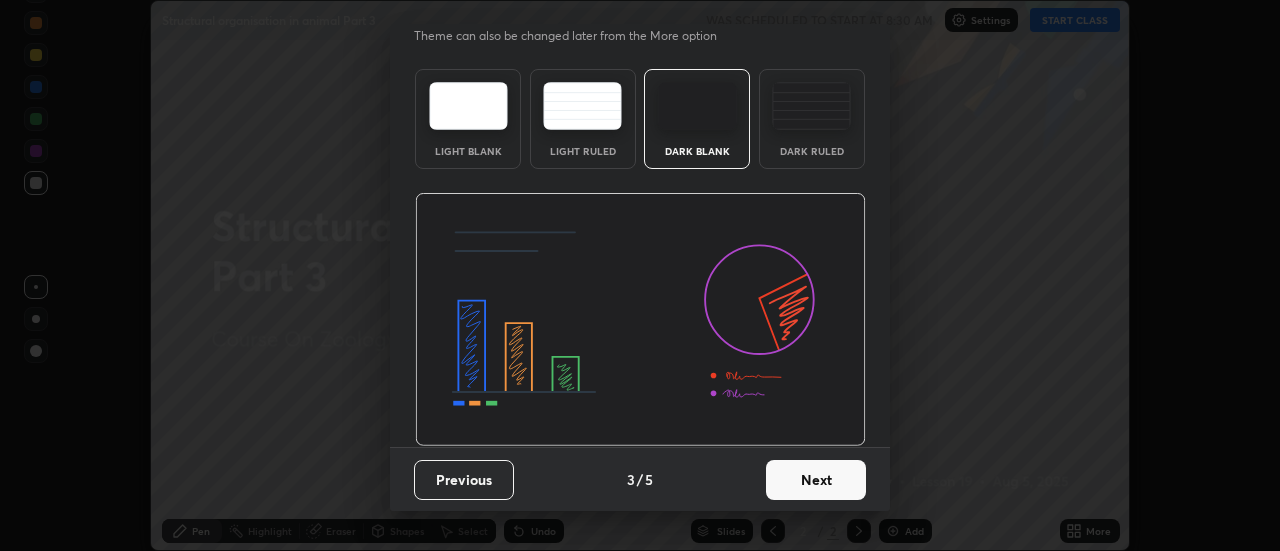 click on "Next" at bounding box center (816, 480) 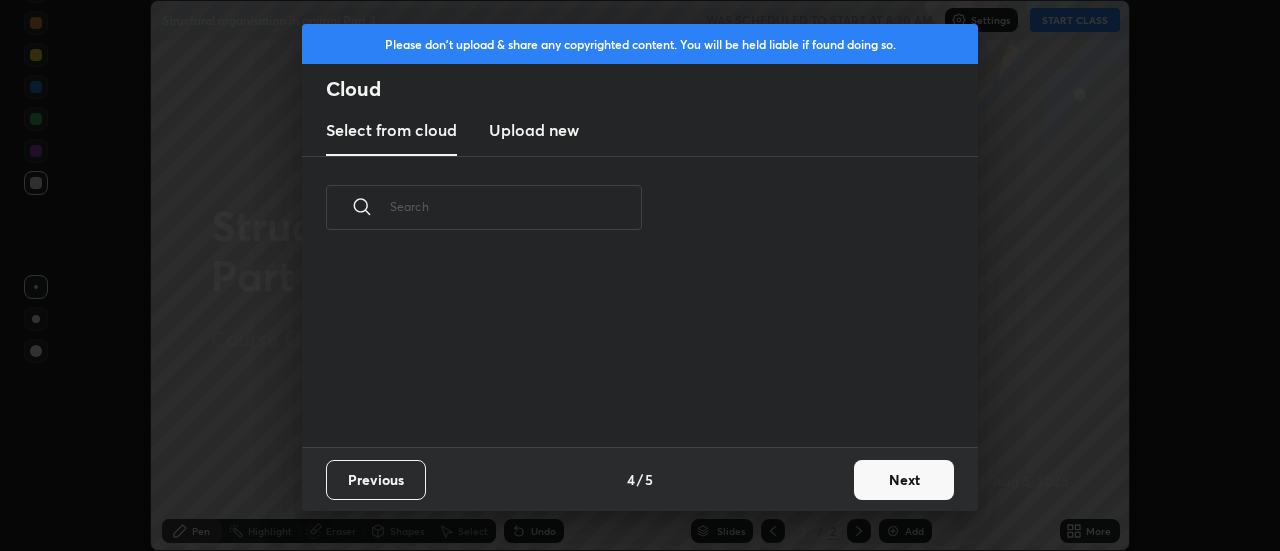 scroll, scrollTop: 0, scrollLeft: 0, axis: both 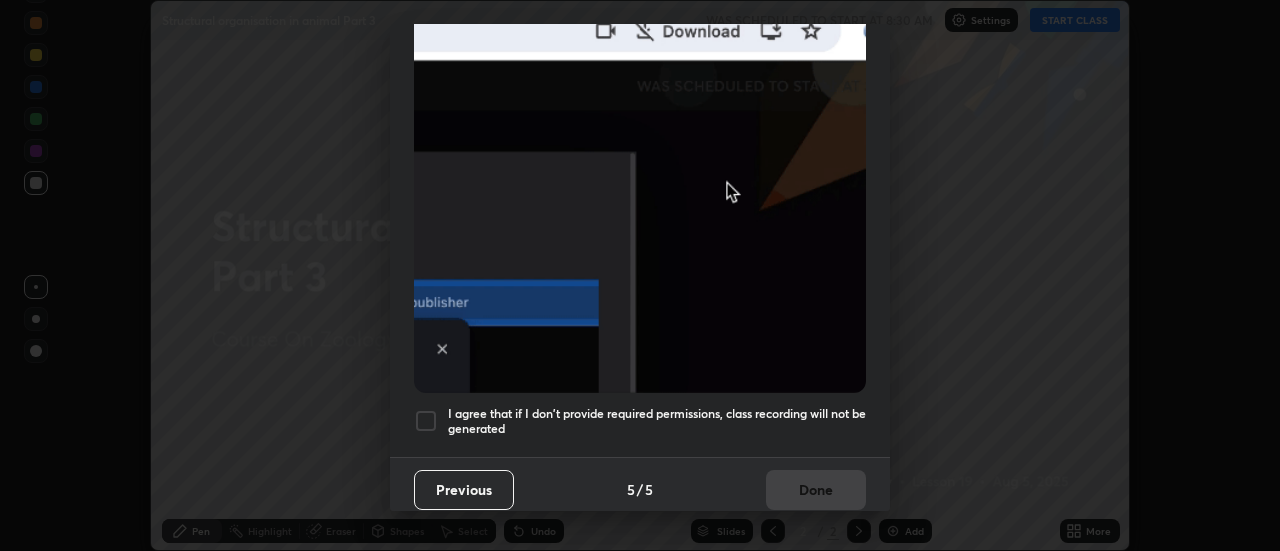 click on "I agree that if I don't provide required permissions, class recording will not be generated" at bounding box center [657, 421] 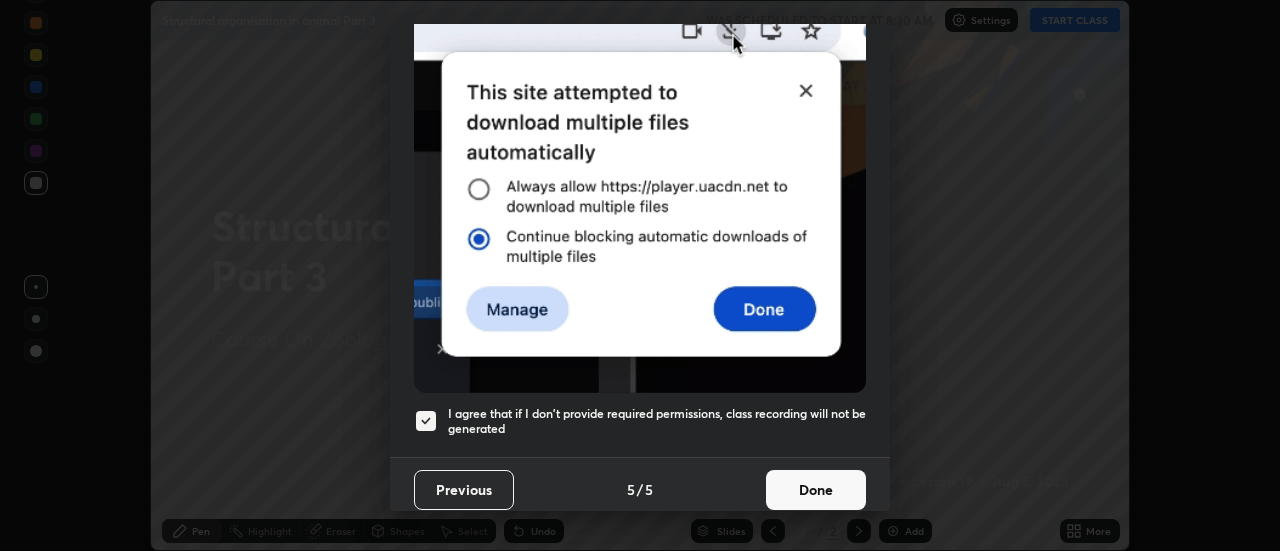 click on "Done" at bounding box center [816, 490] 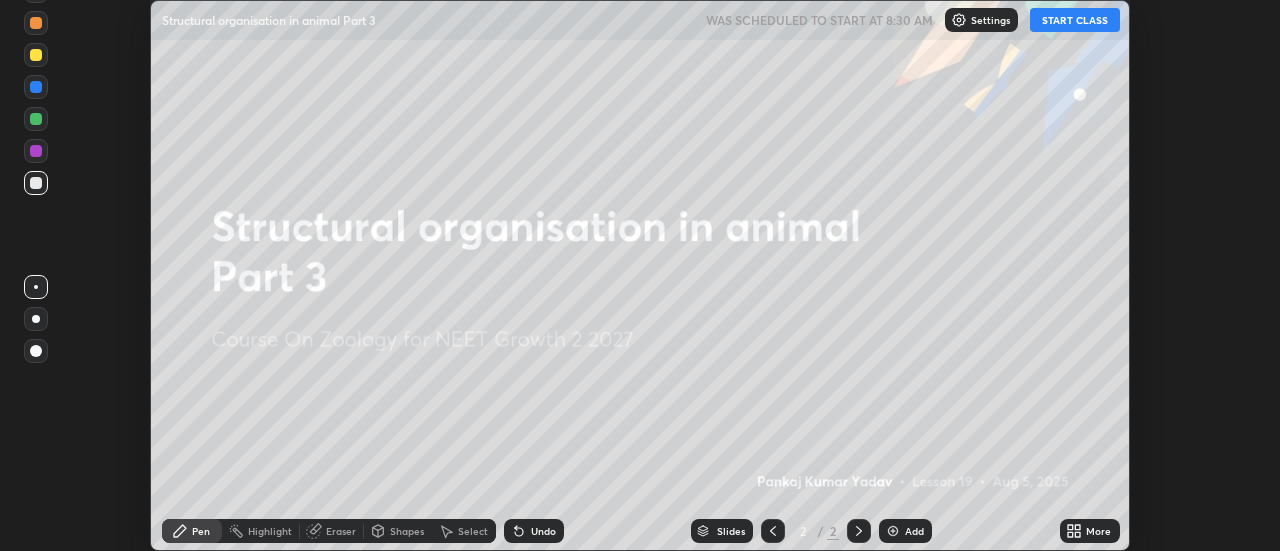 click on "START CLASS" at bounding box center [1075, 20] 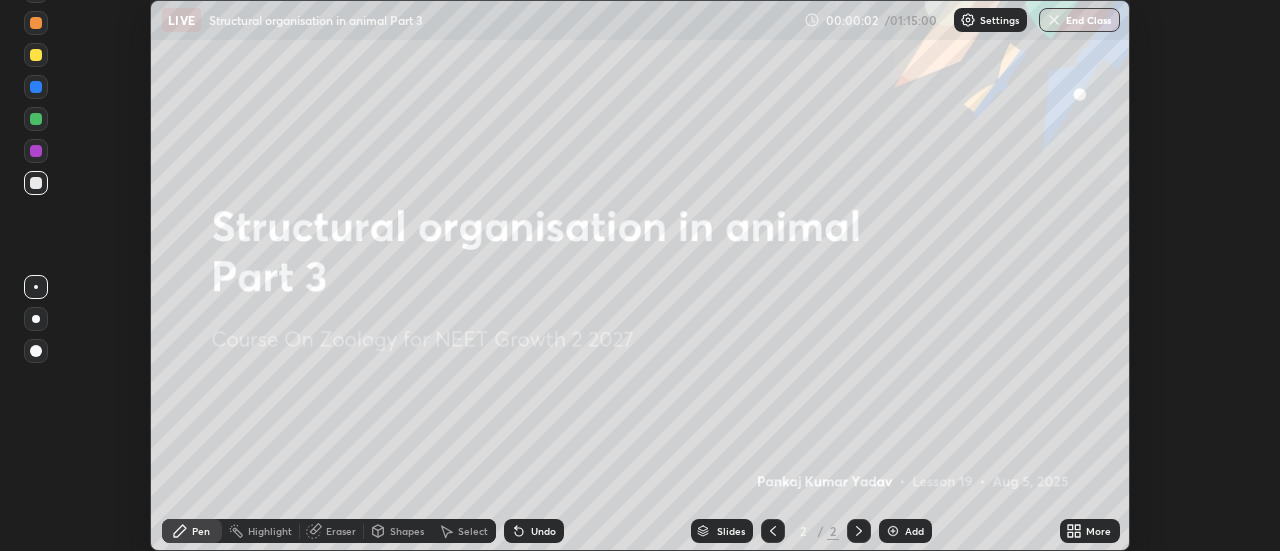 click 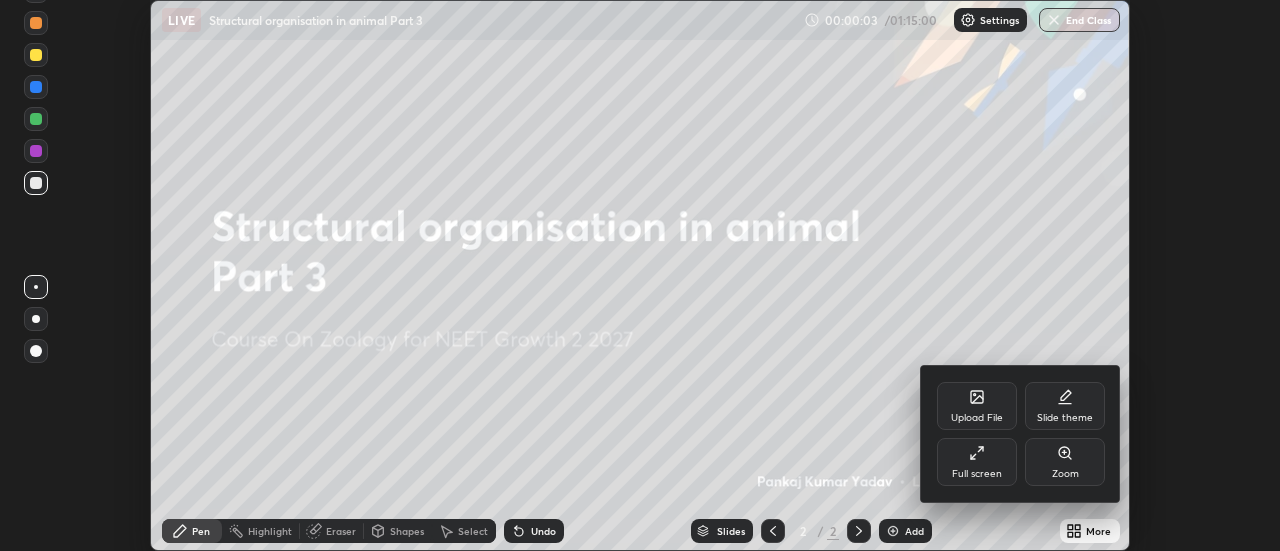 click on "Full screen" at bounding box center (977, 474) 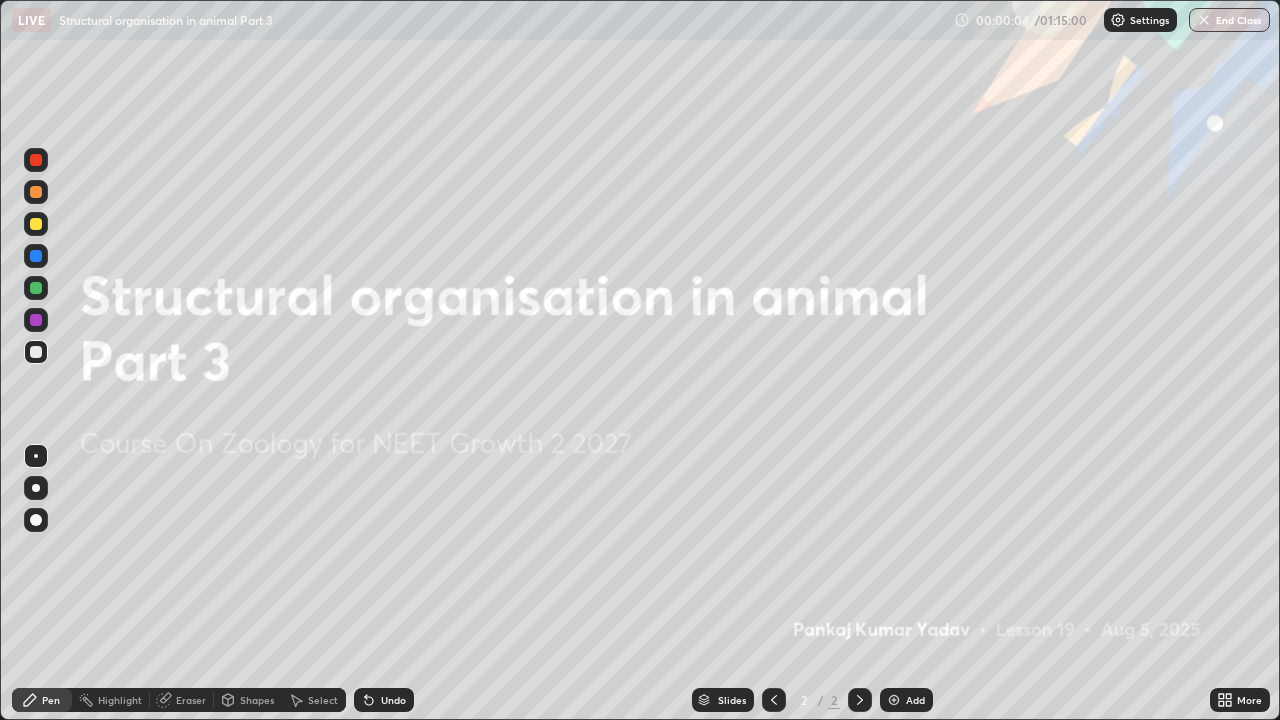 scroll, scrollTop: 99280, scrollLeft: 98720, axis: both 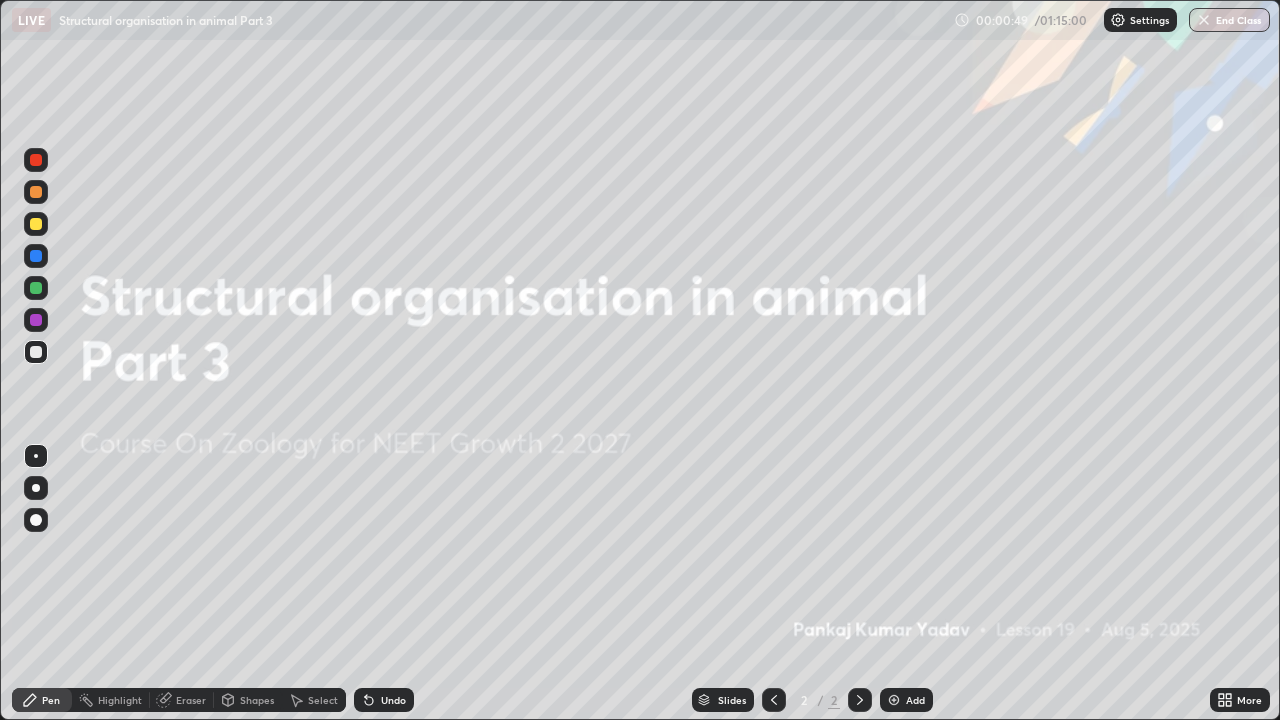 click at bounding box center [894, 700] 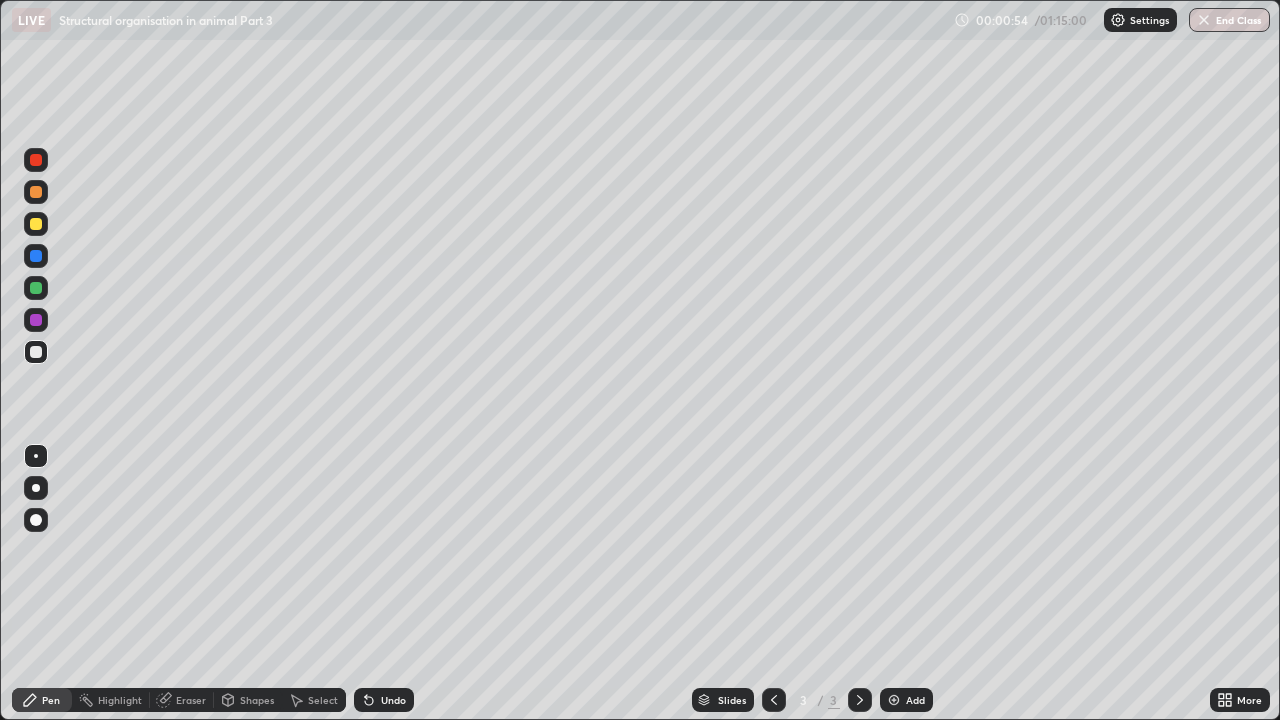 click at bounding box center (36, 352) 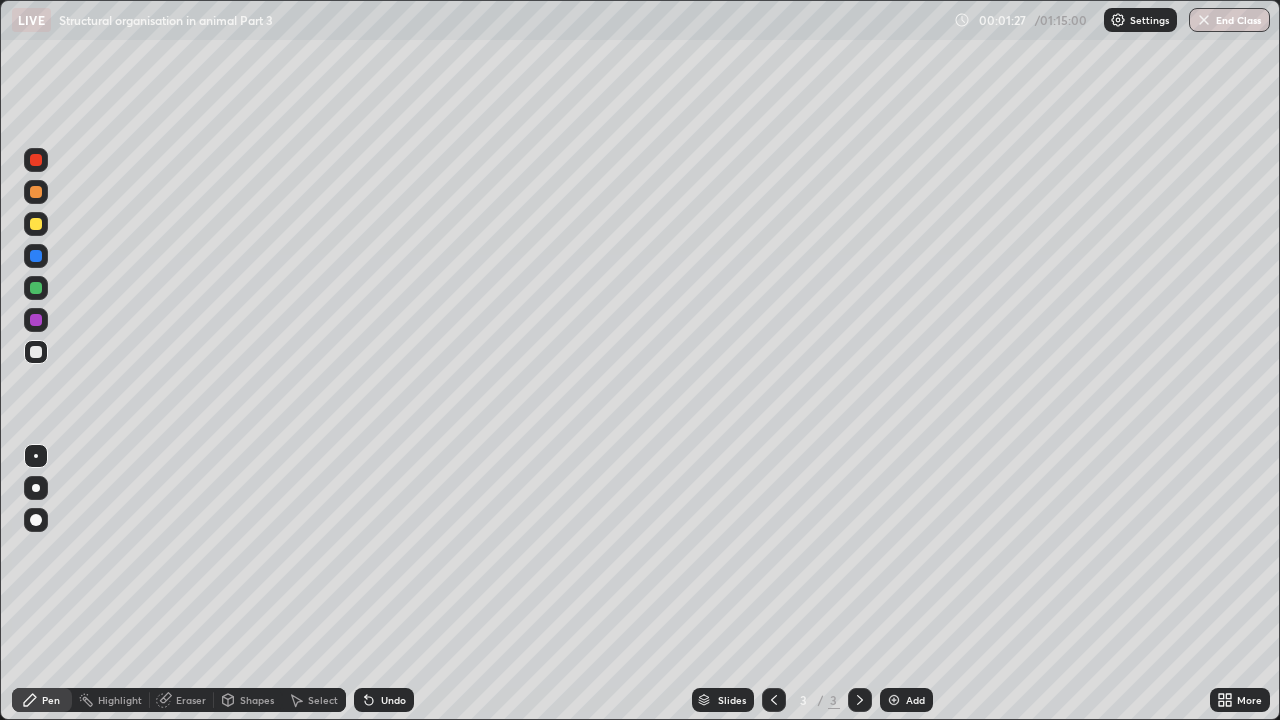 click on "Undo" at bounding box center (384, 700) 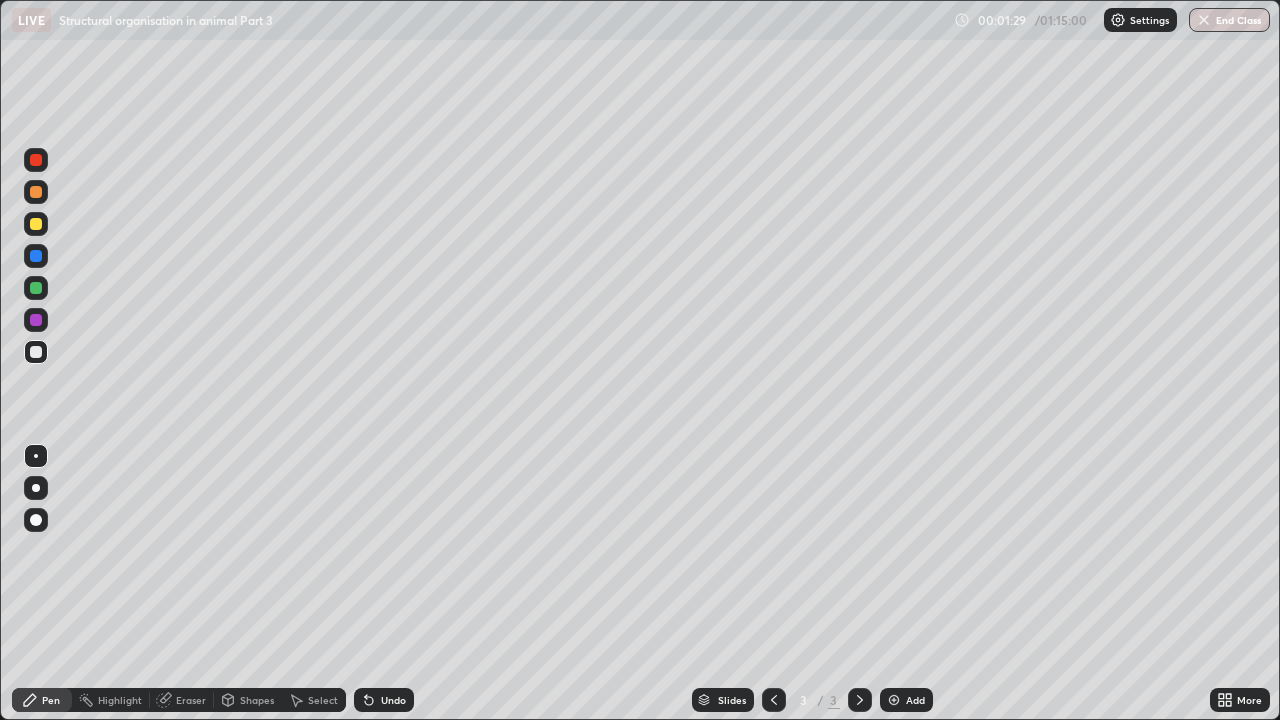 click on "Undo" at bounding box center [384, 700] 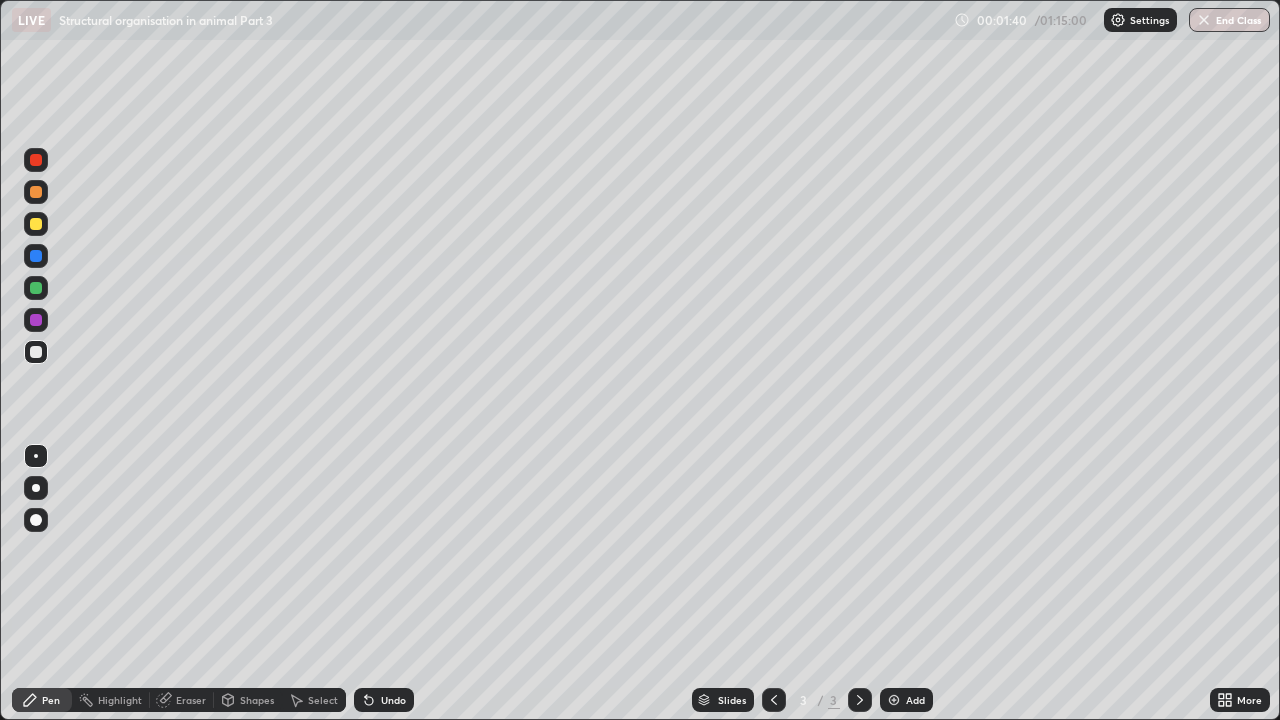 click on "Undo" at bounding box center (384, 700) 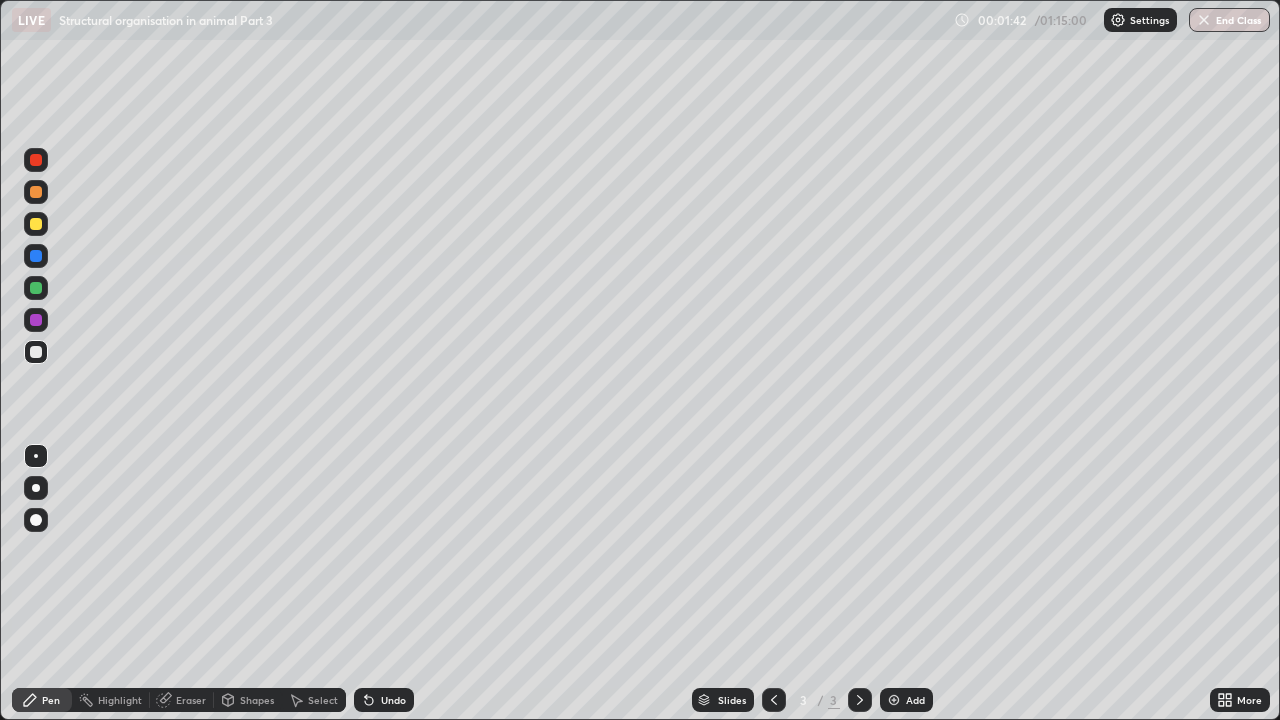 click on "Undo" at bounding box center [384, 700] 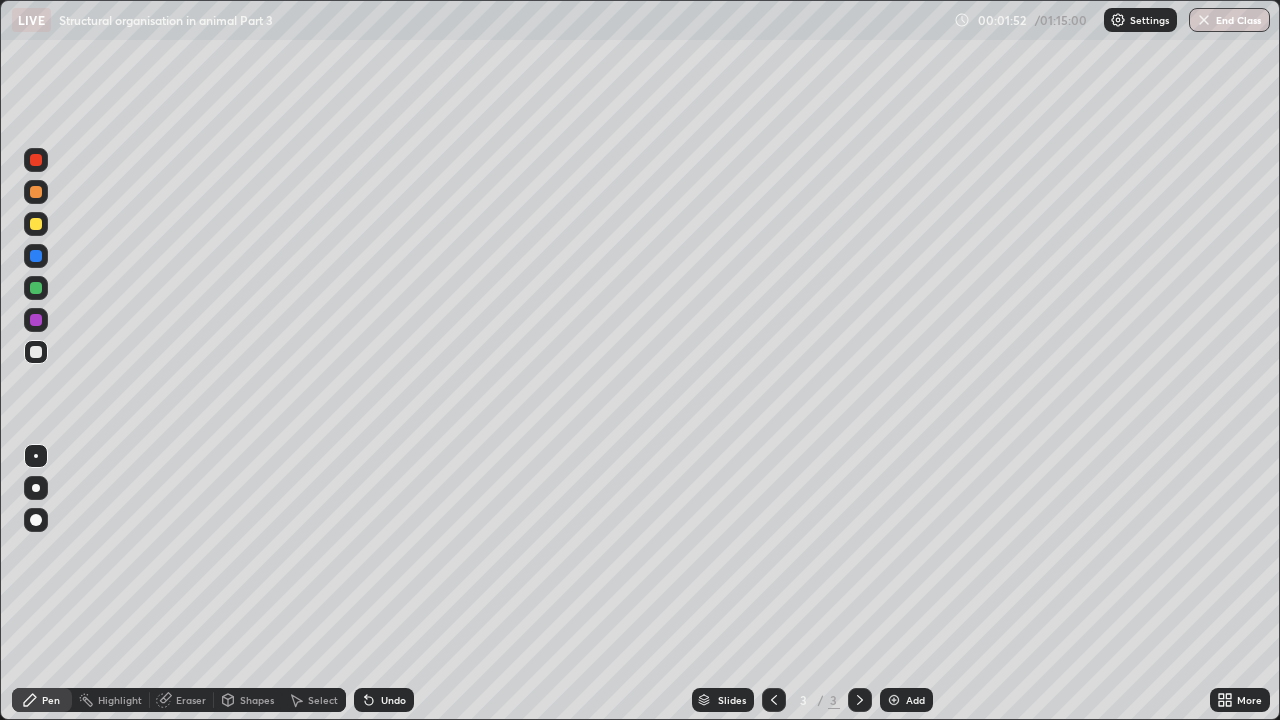 click 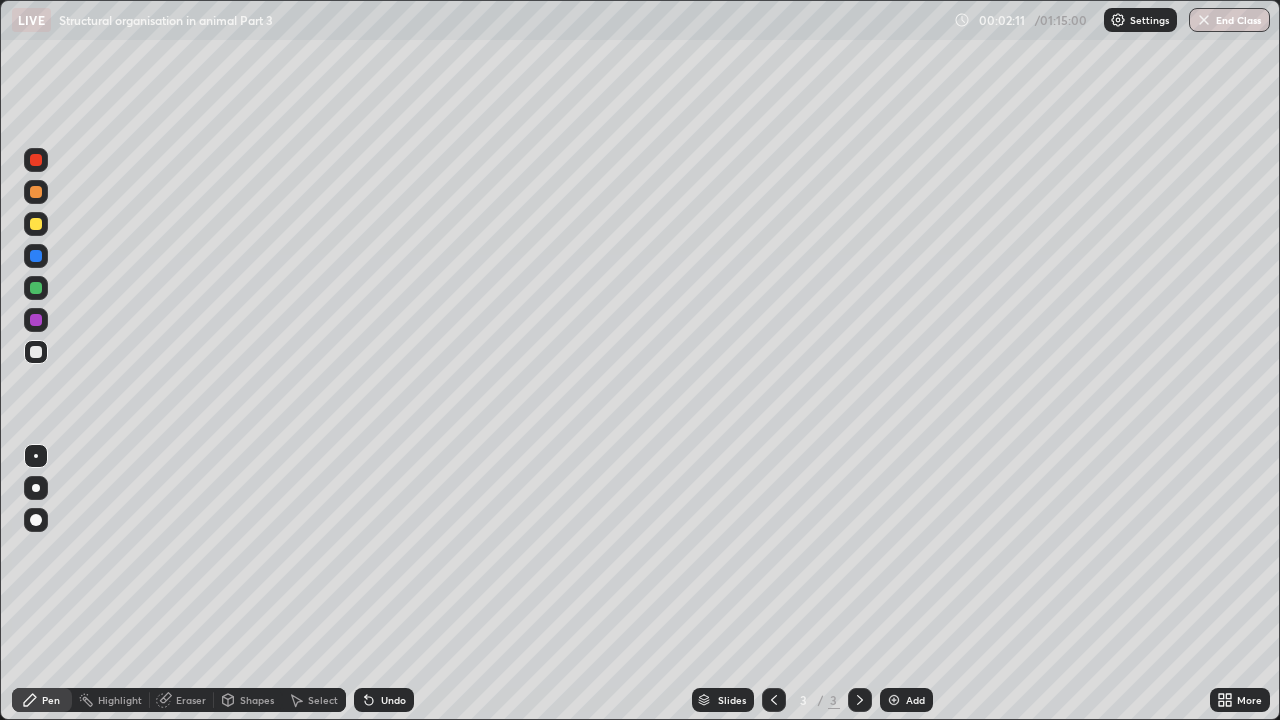 click at bounding box center (36, 160) 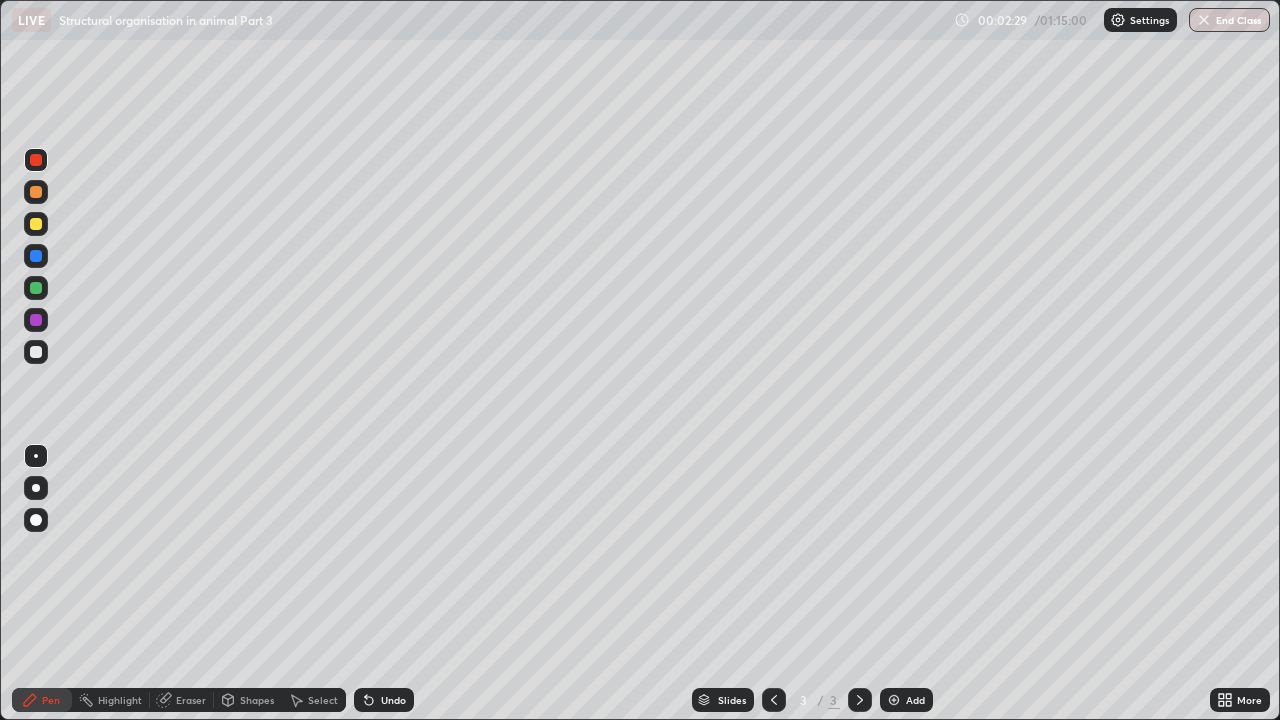 click at bounding box center (36, 352) 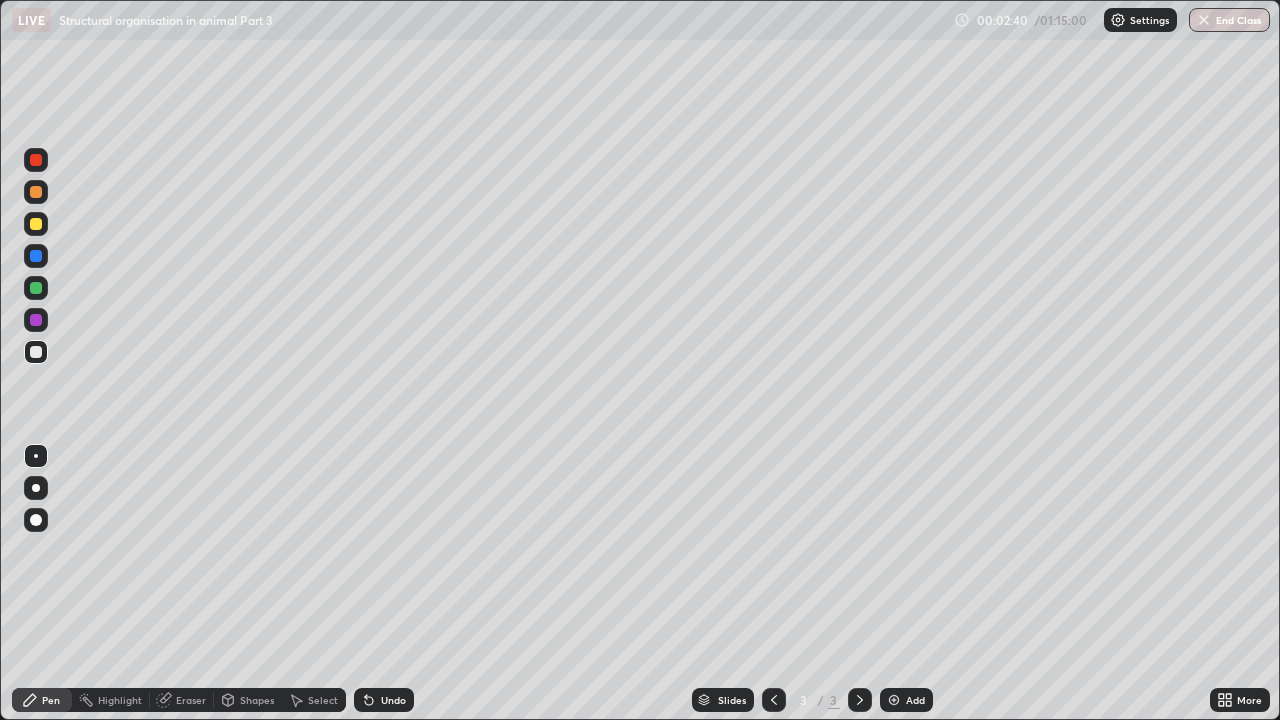 click at bounding box center (36, 192) 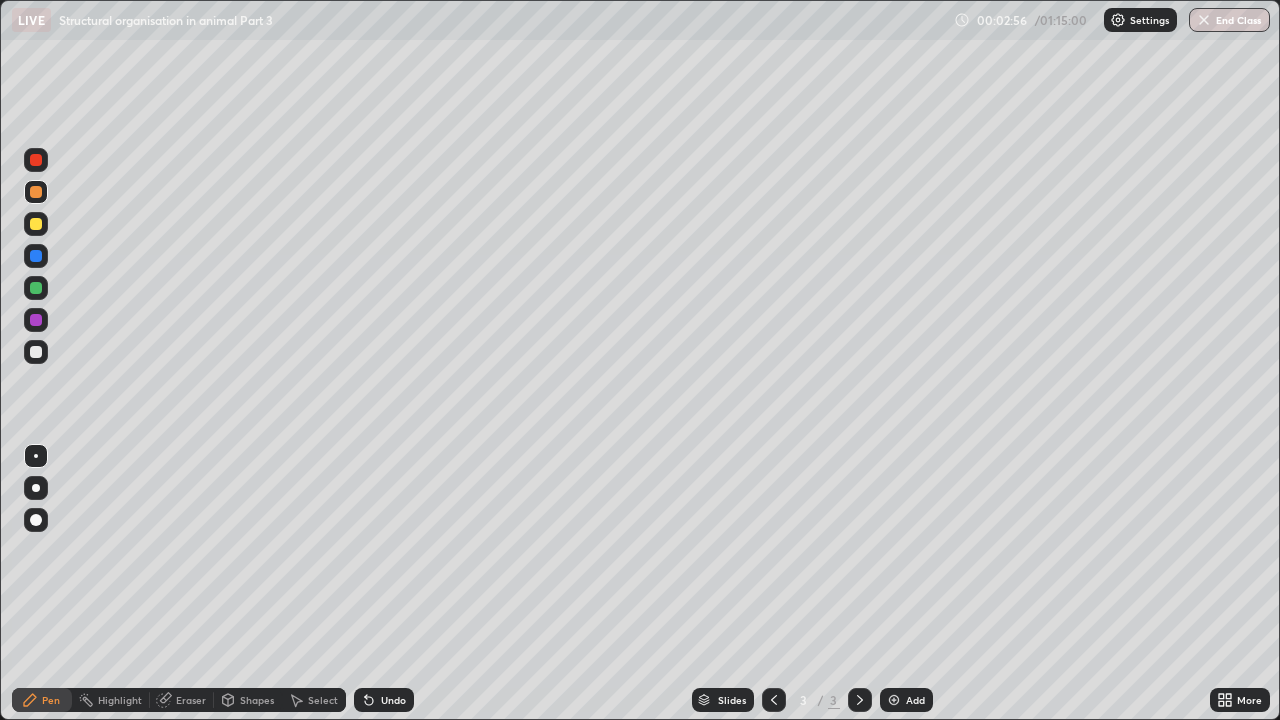 click at bounding box center (36, 160) 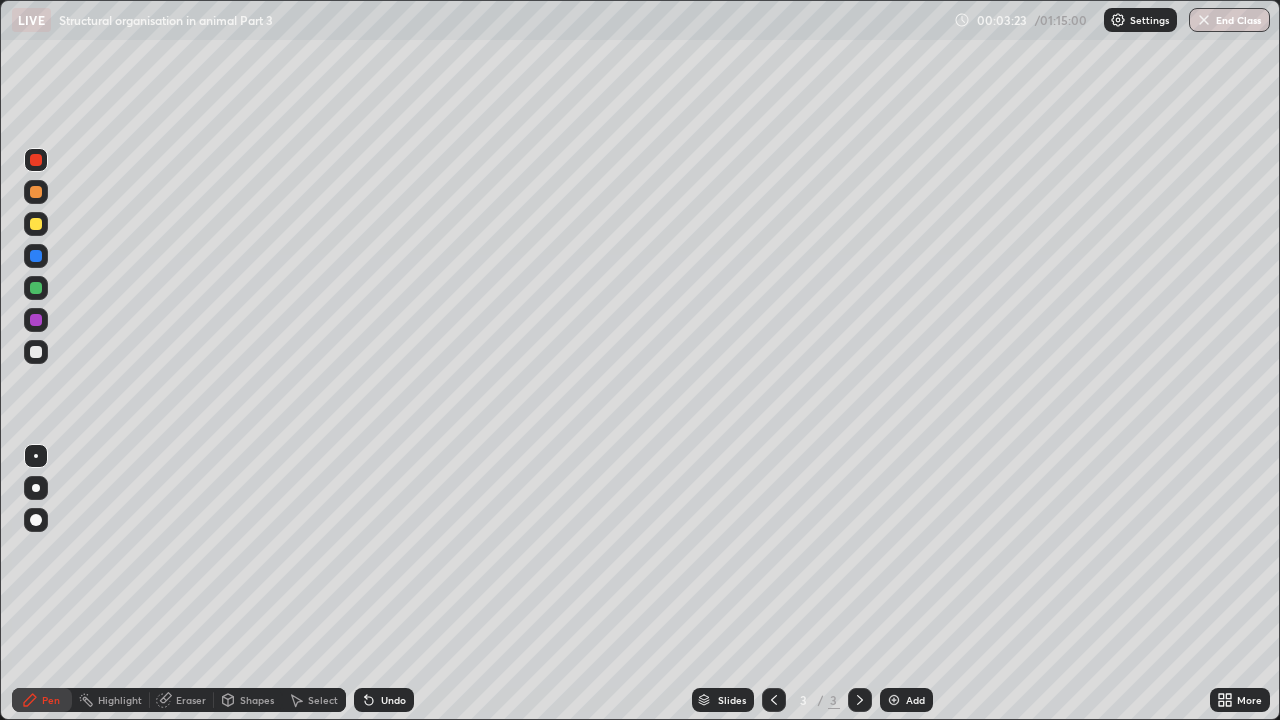 click at bounding box center (36, 320) 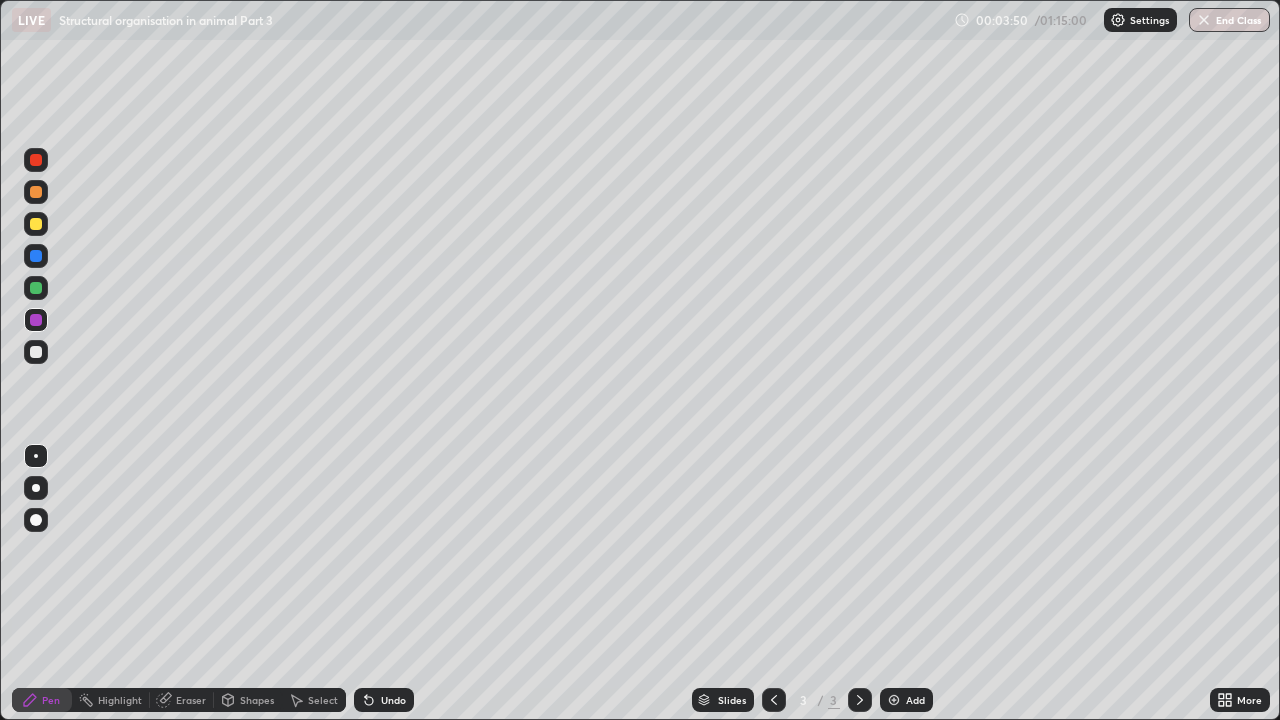 click at bounding box center (36, 288) 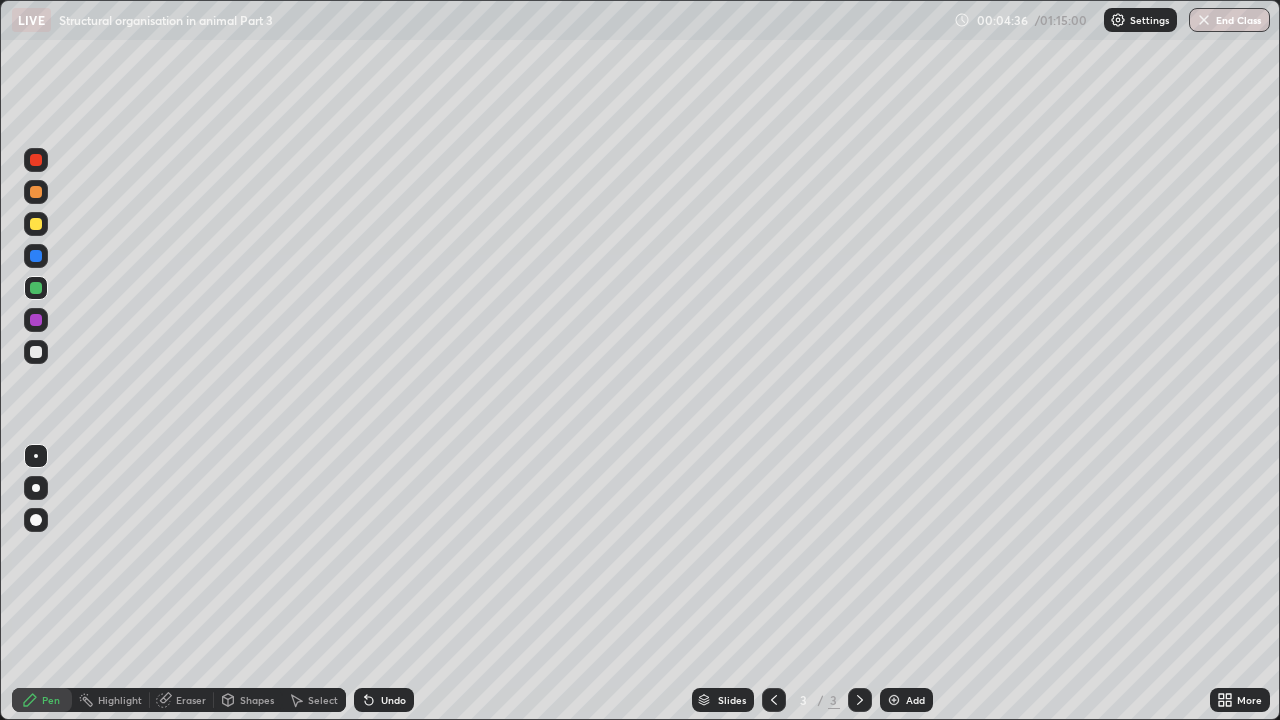 click at bounding box center [36, 256] 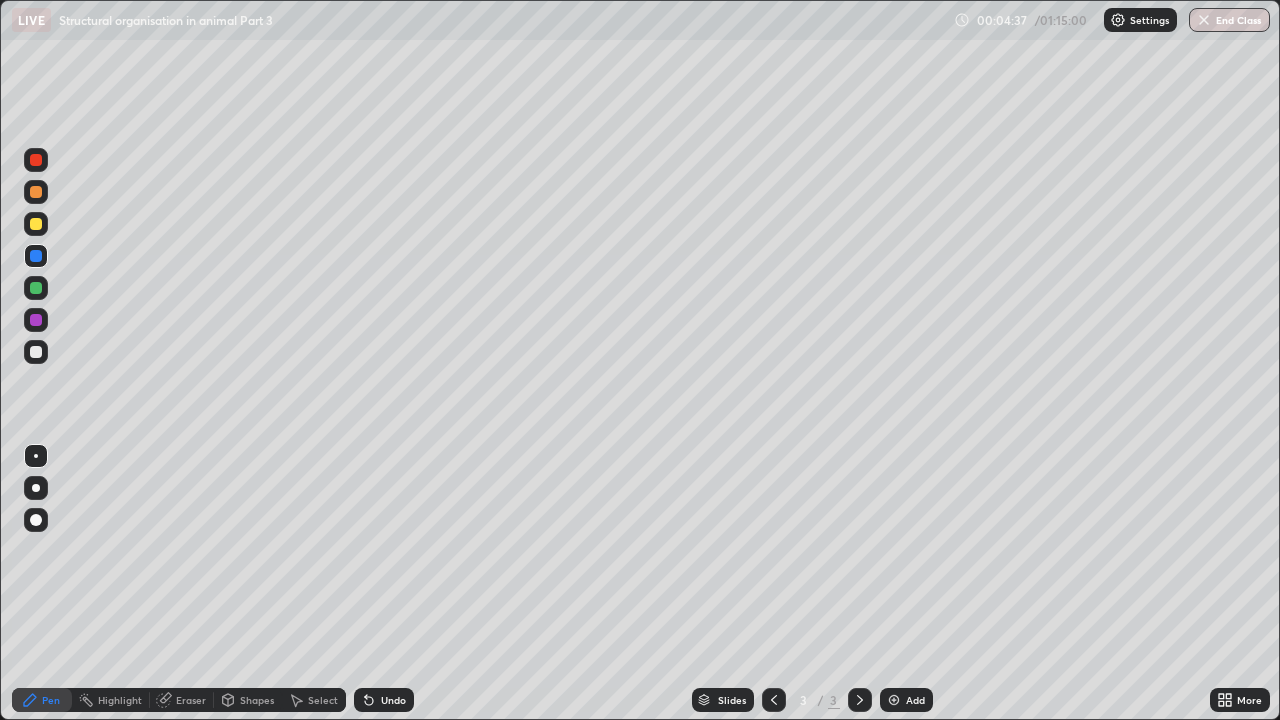 click at bounding box center (36, 488) 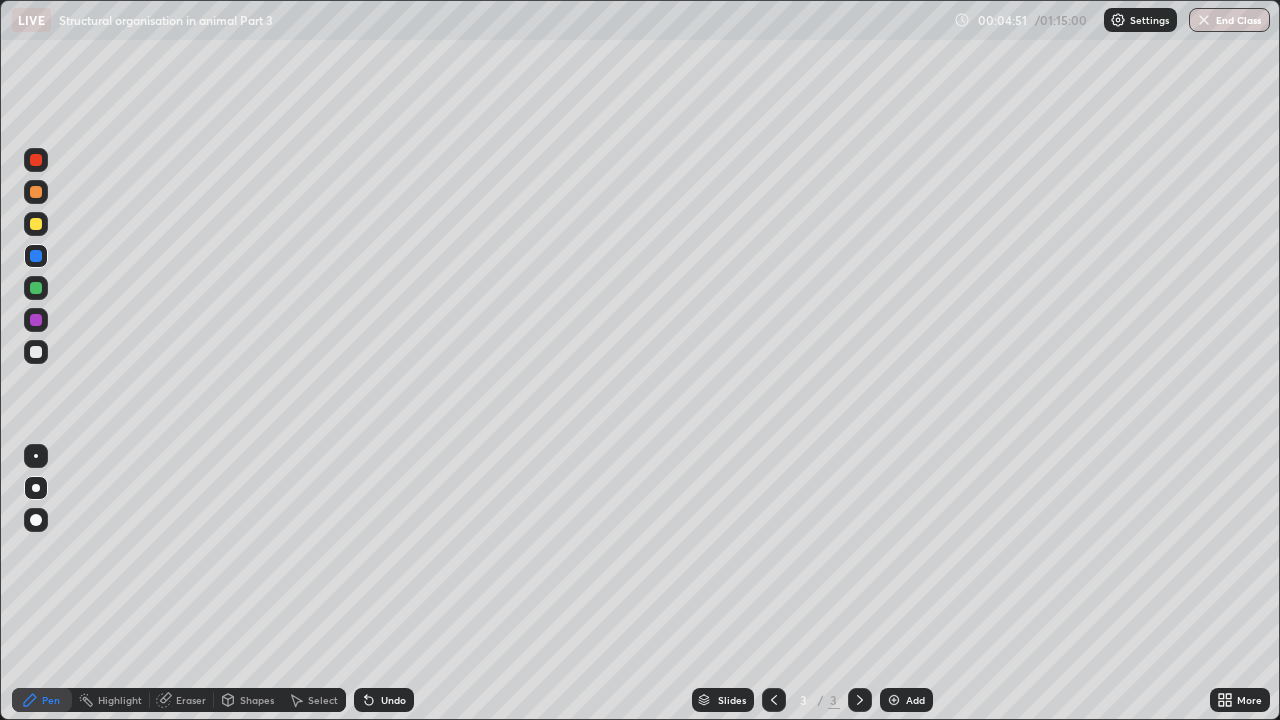 click at bounding box center (36, 192) 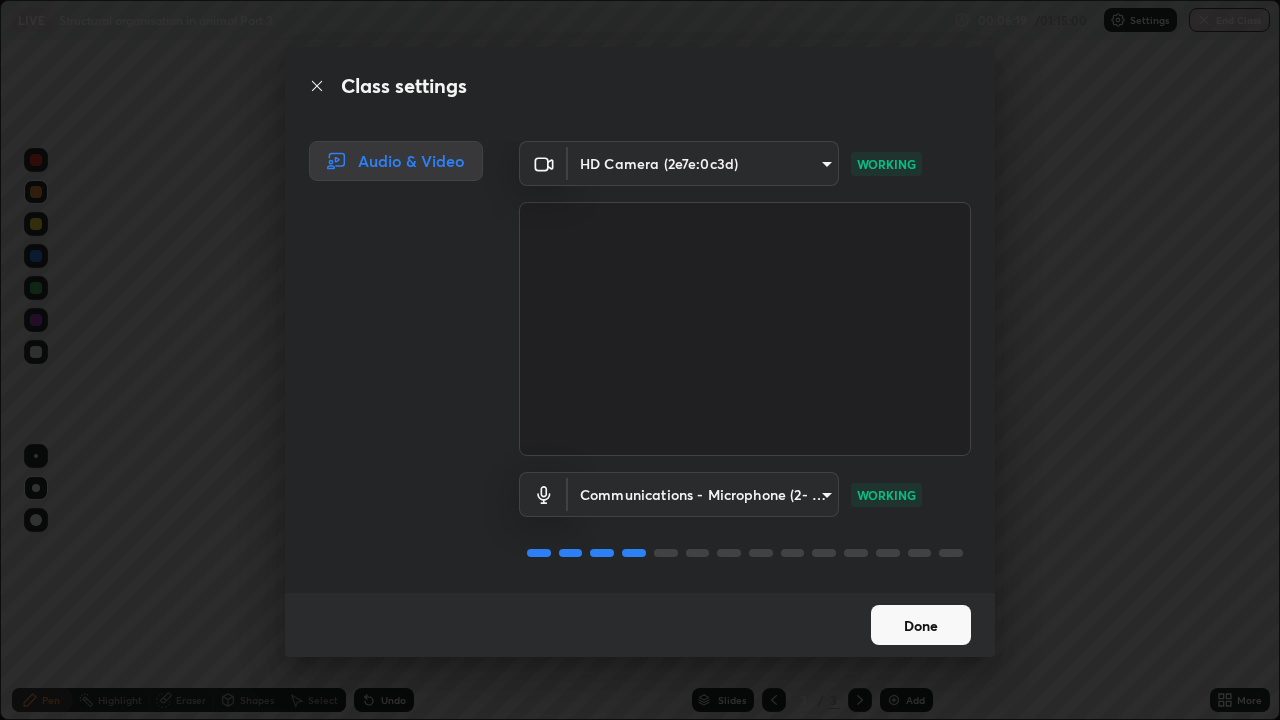 click on "Done" at bounding box center [921, 625] 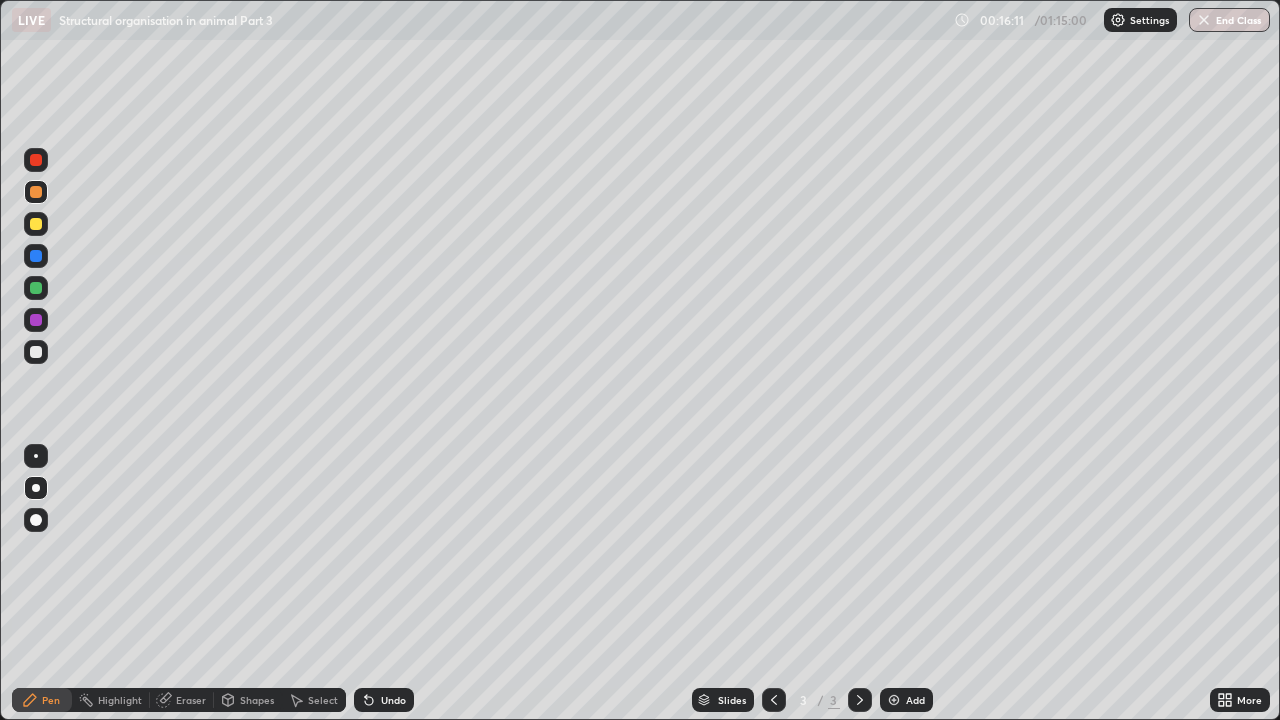 click 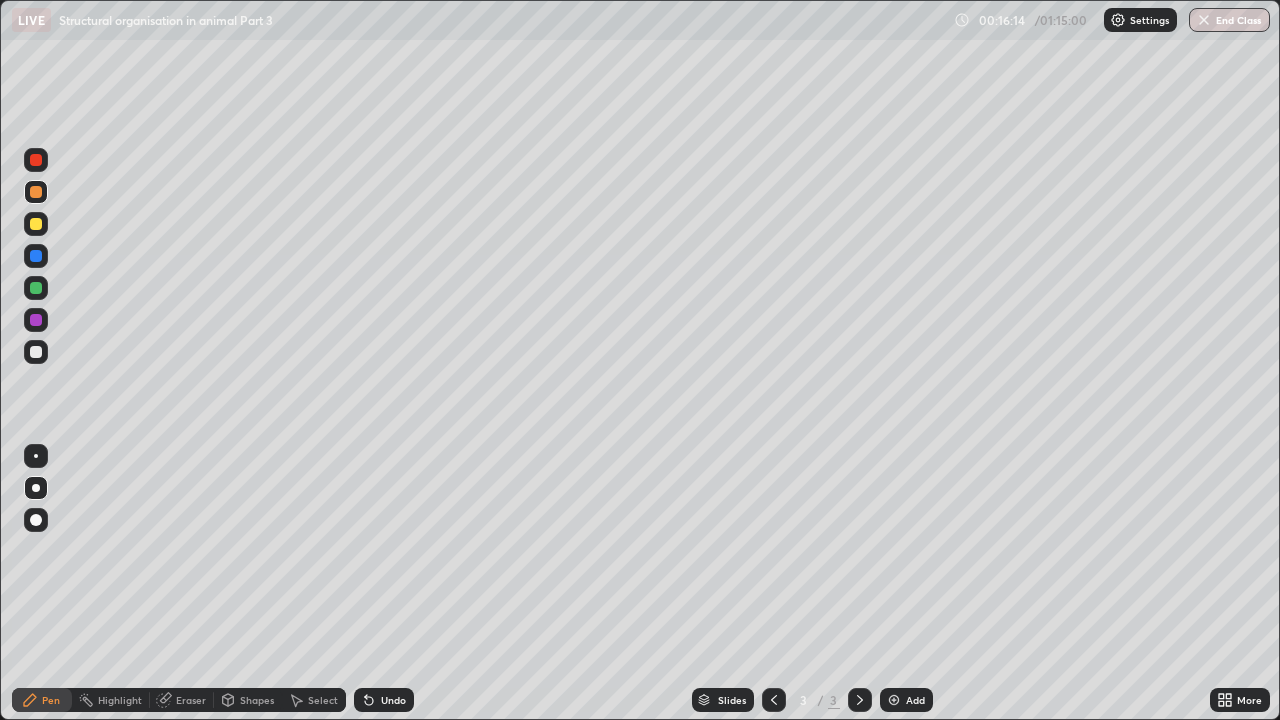 click 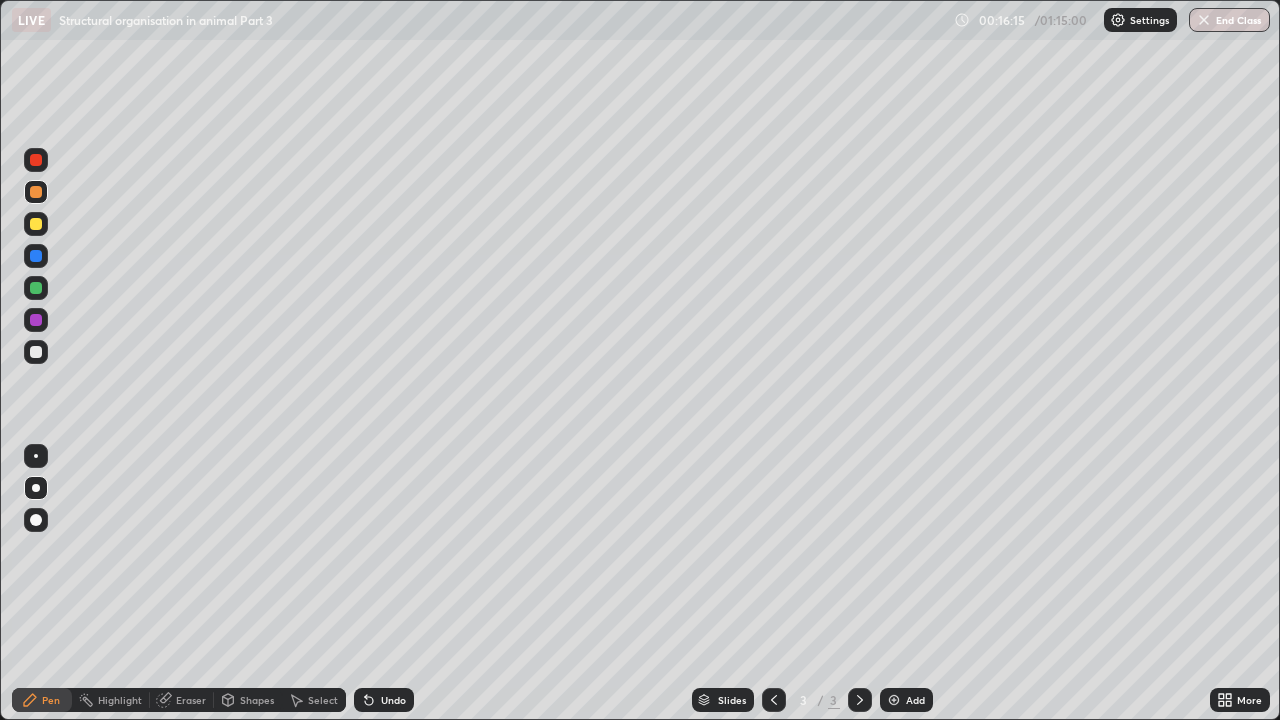click at bounding box center [894, 700] 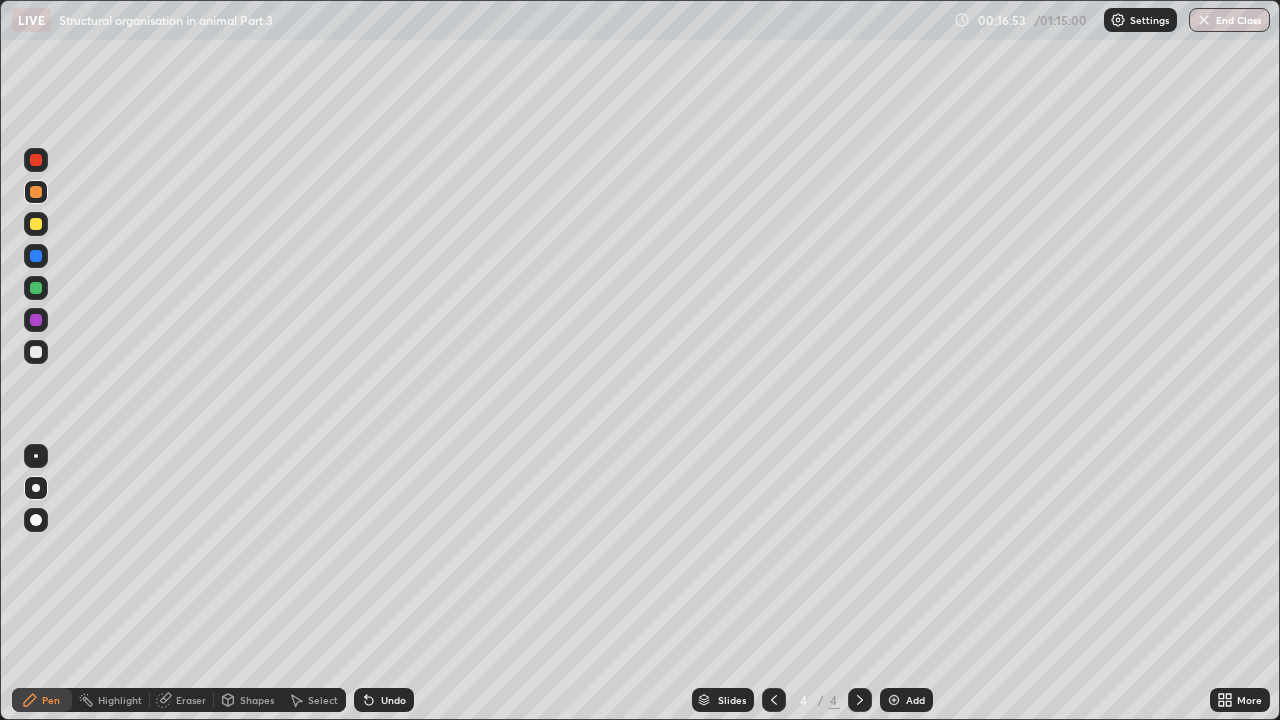 click at bounding box center (36, 352) 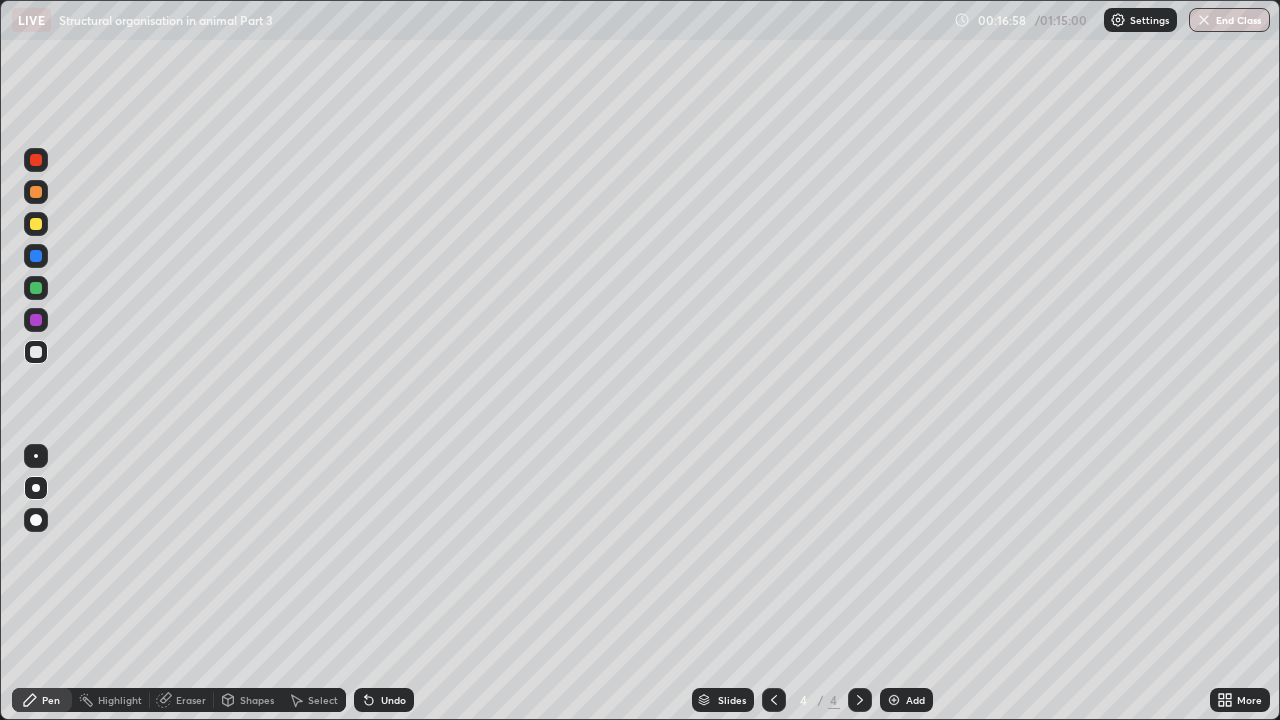 click at bounding box center (36, 456) 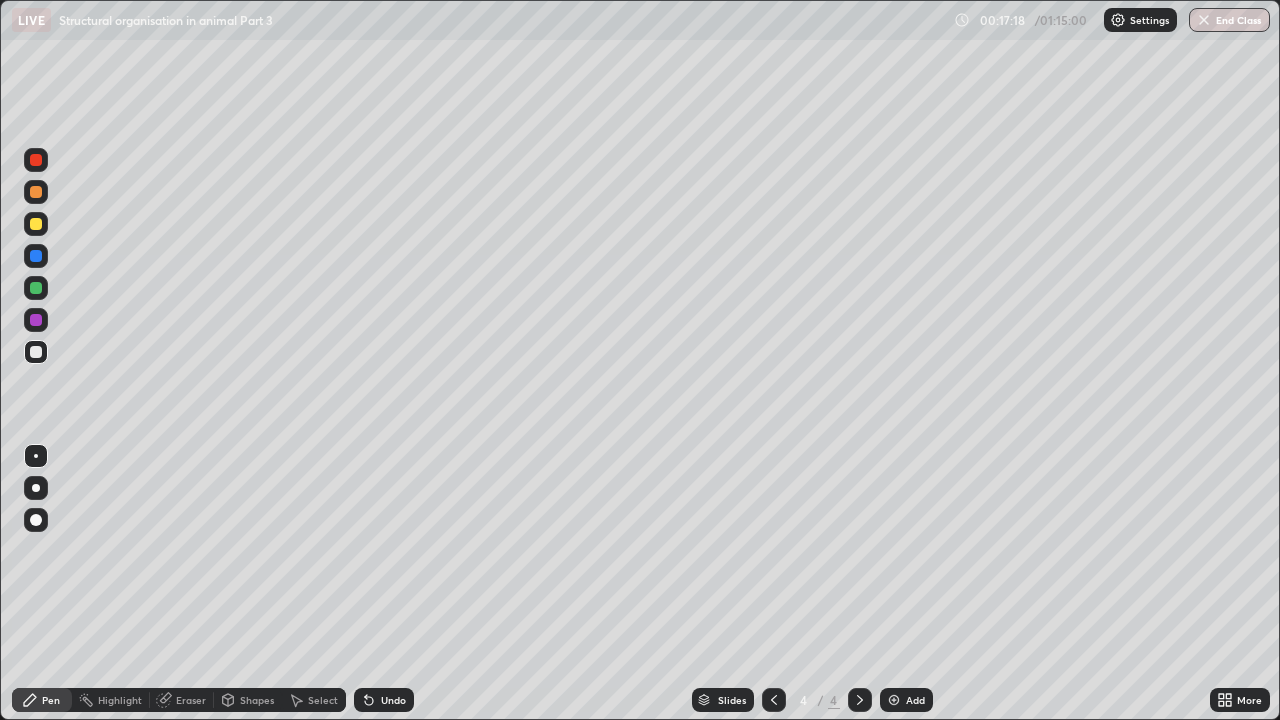 click on "Undo" at bounding box center [393, 700] 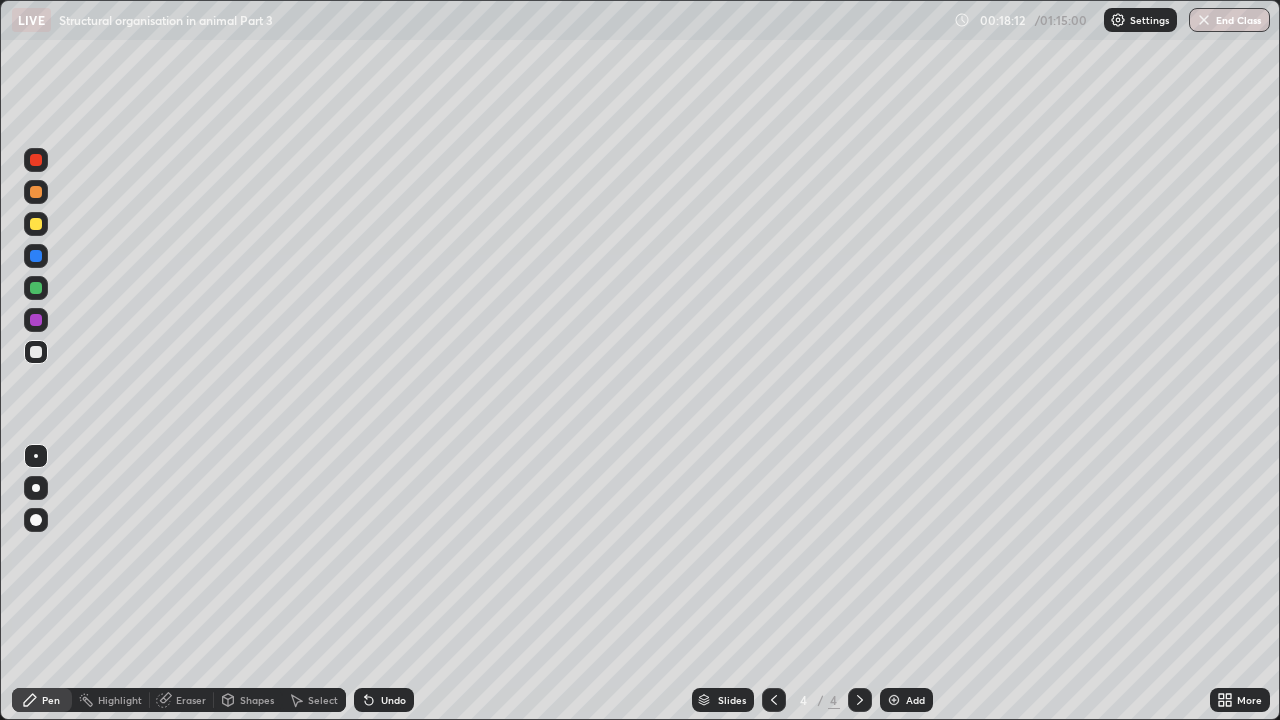 click at bounding box center (36, 520) 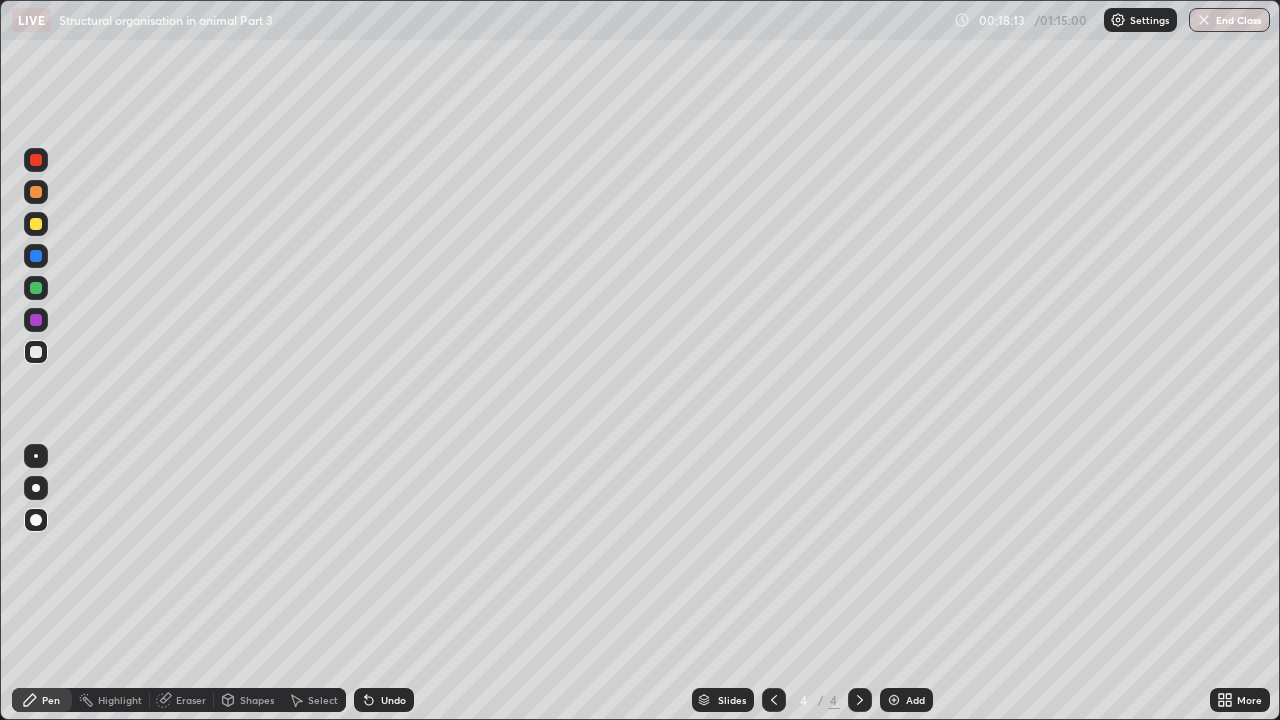 click at bounding box center (36, 160) 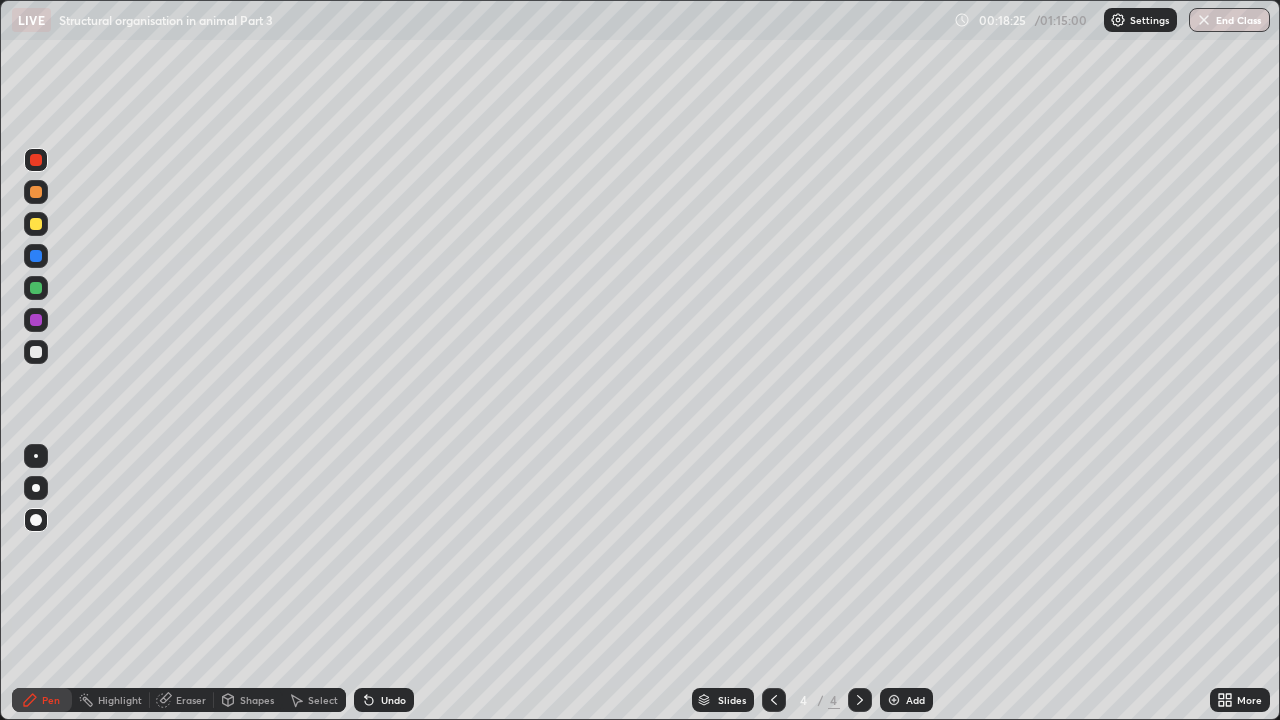 click at bounding box center [36, 488] 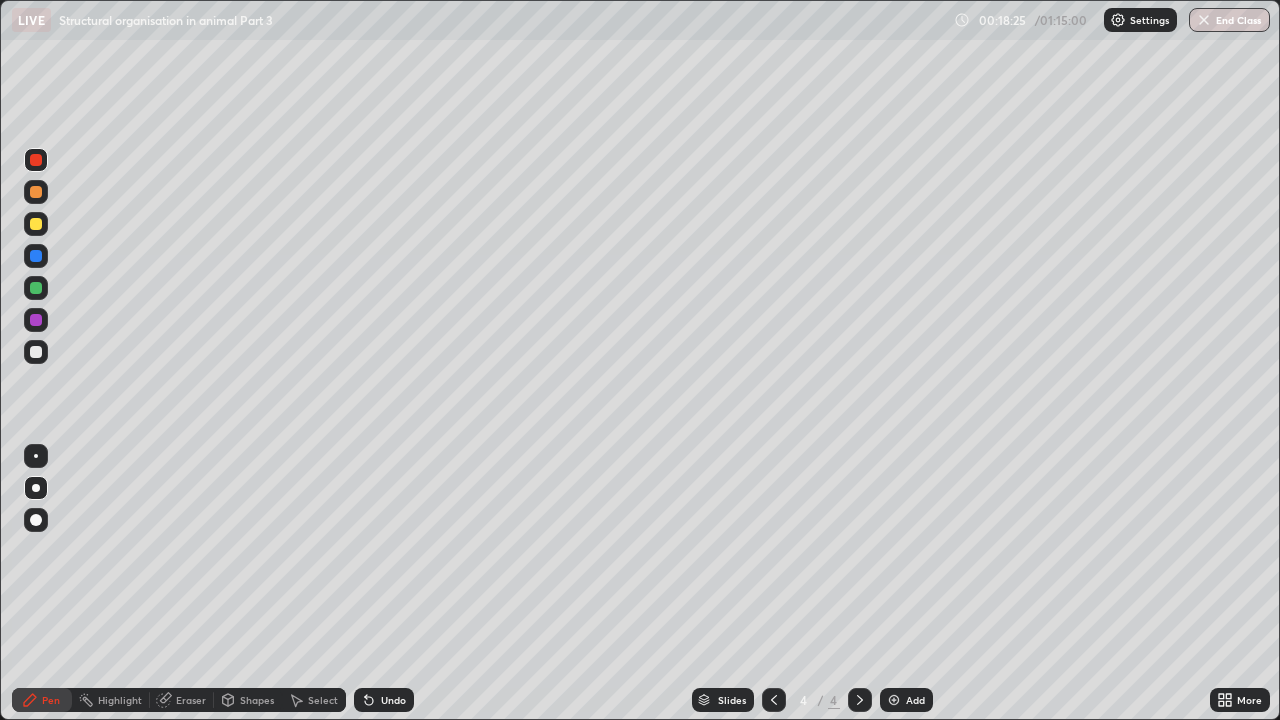 click at bounding box center [36, 488] 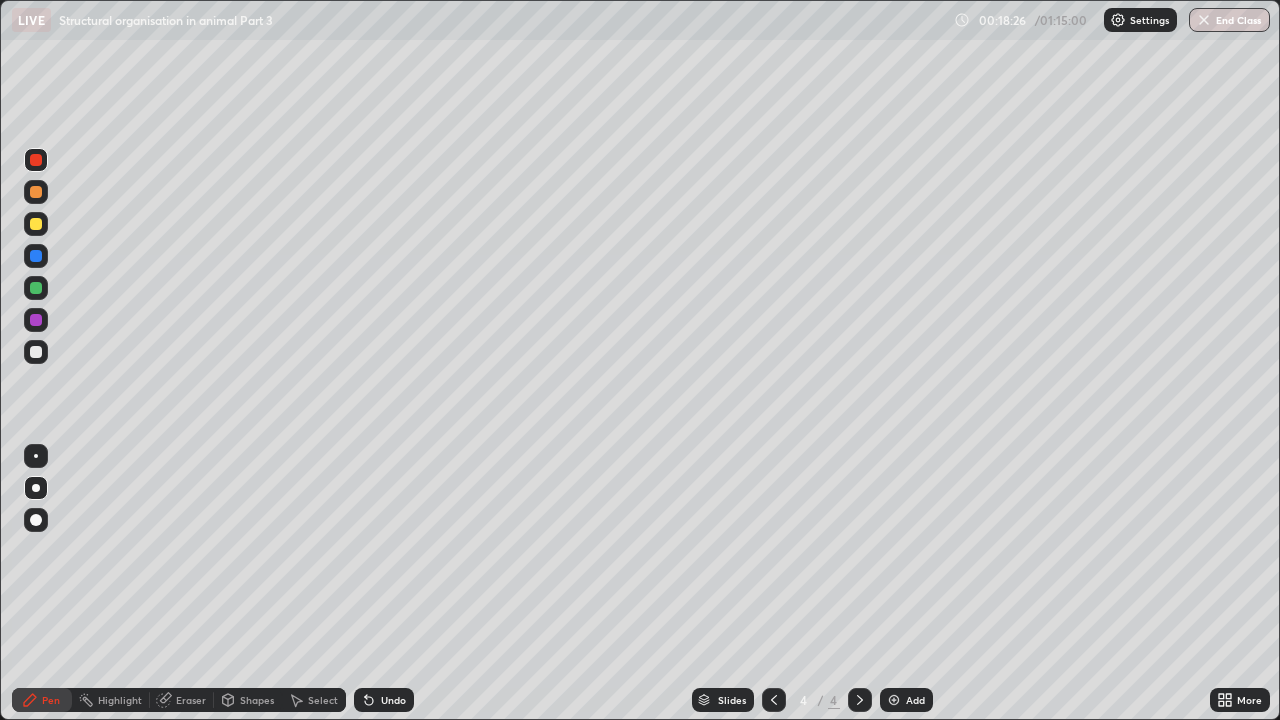 click at bounding box center [36, 192] 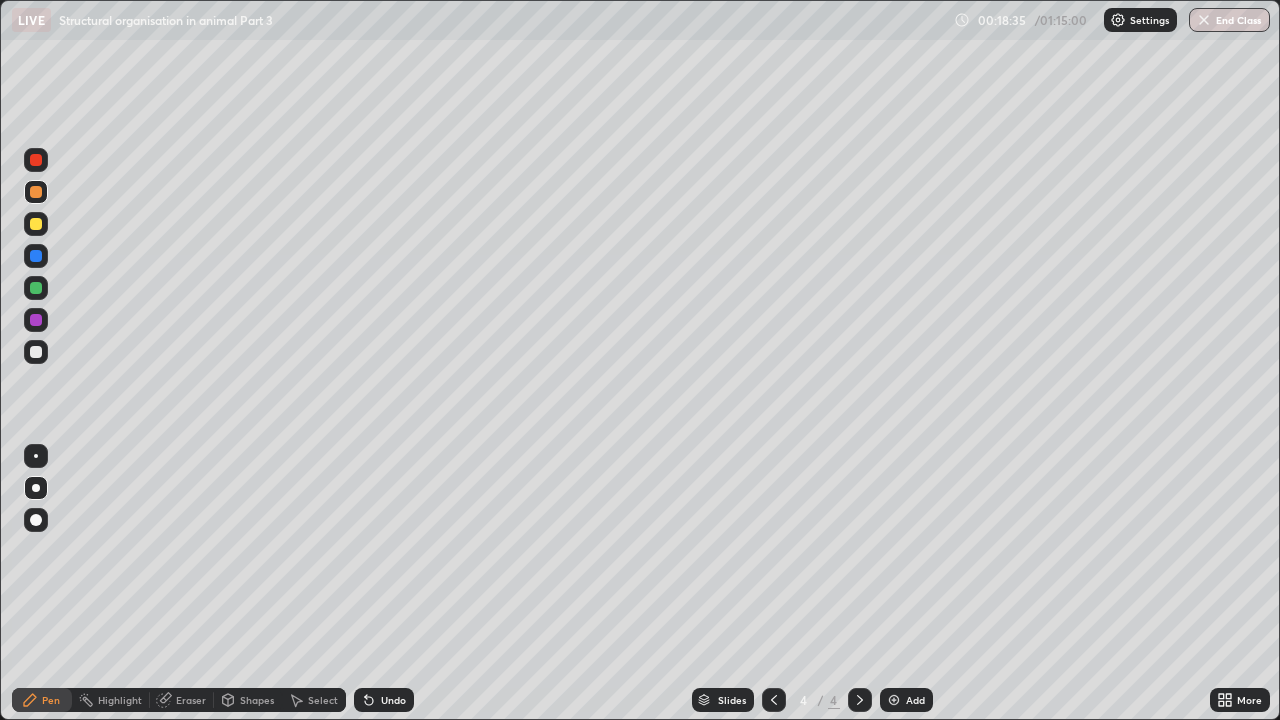click 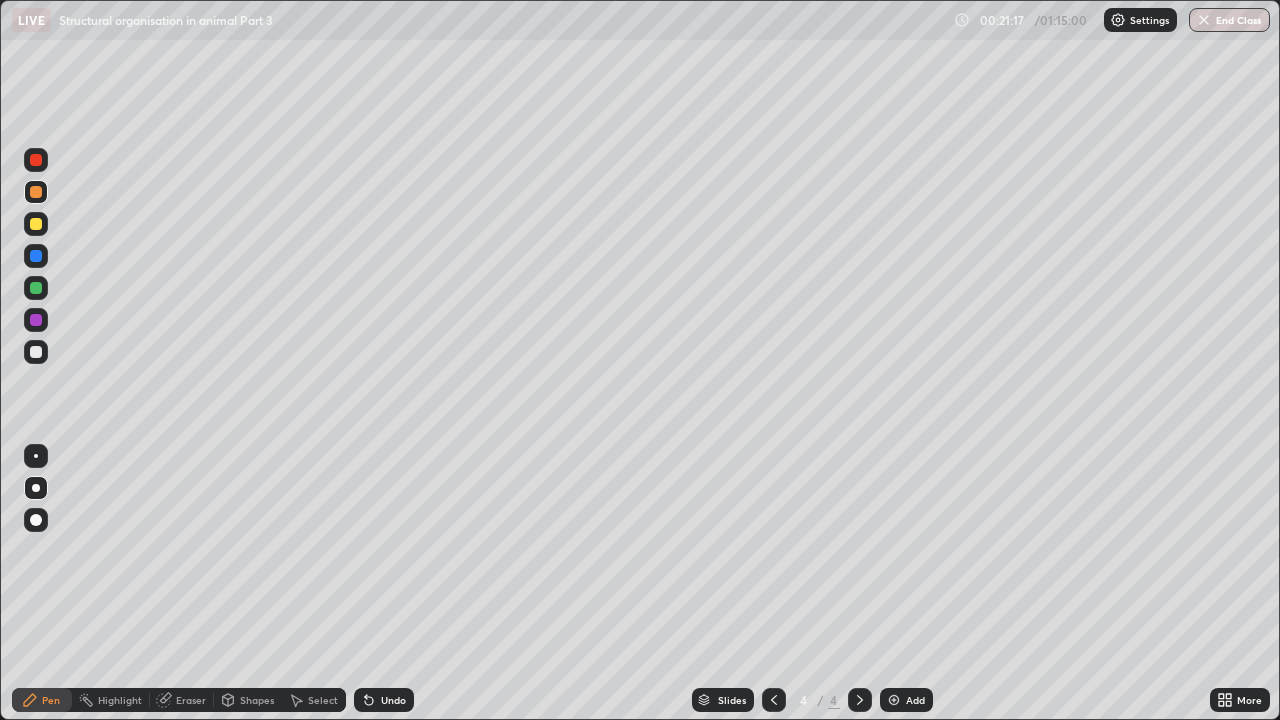 click at bounding box center (36, 160) 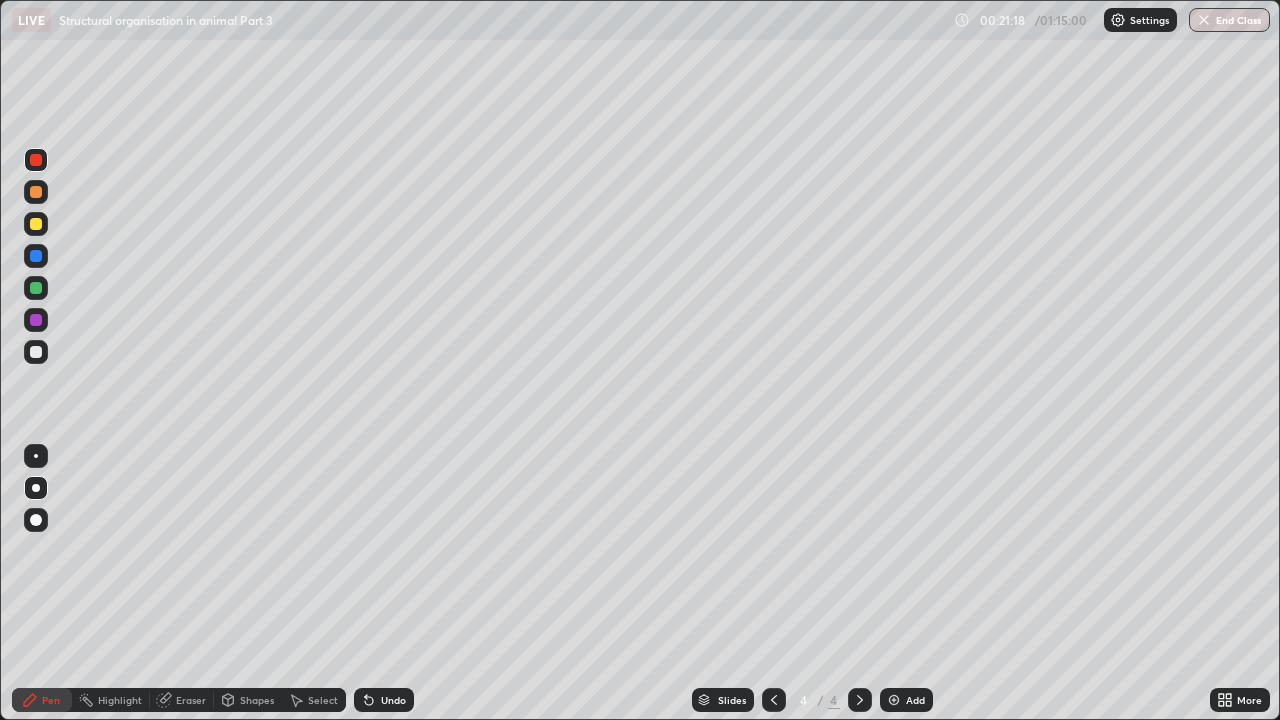 click at bounding box center (36, 456) 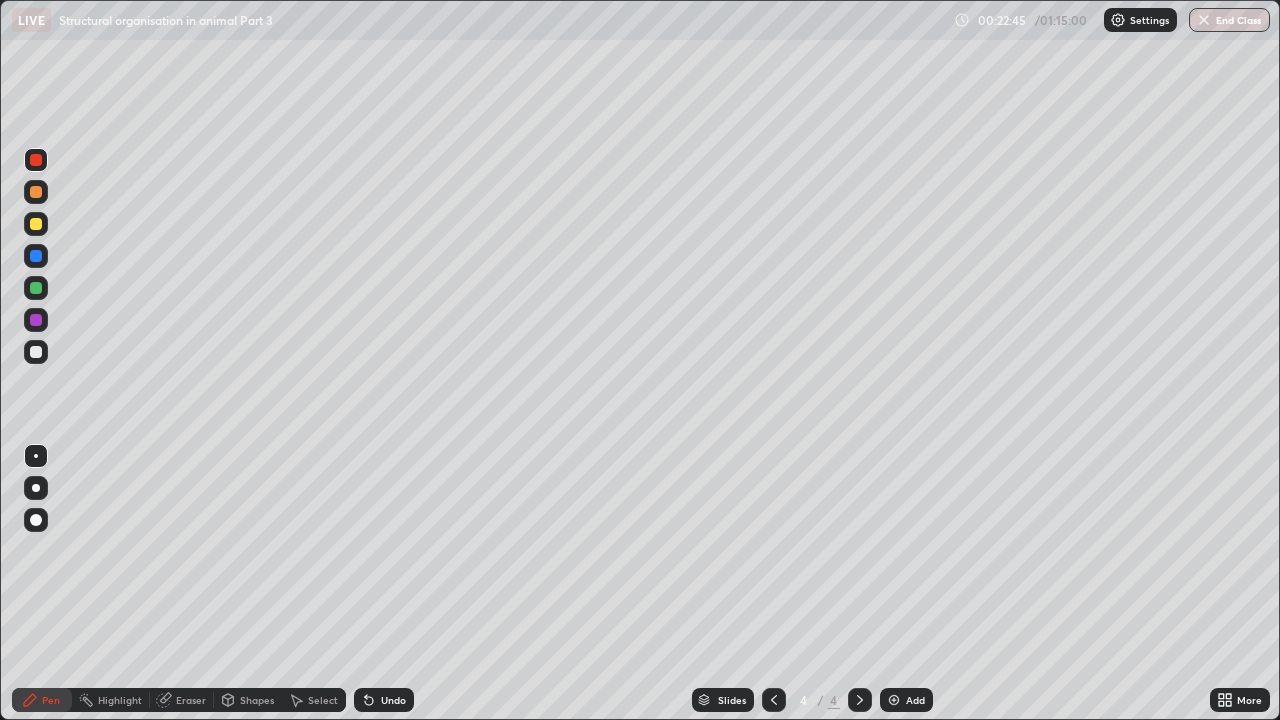click at bounding box center [36, 320] 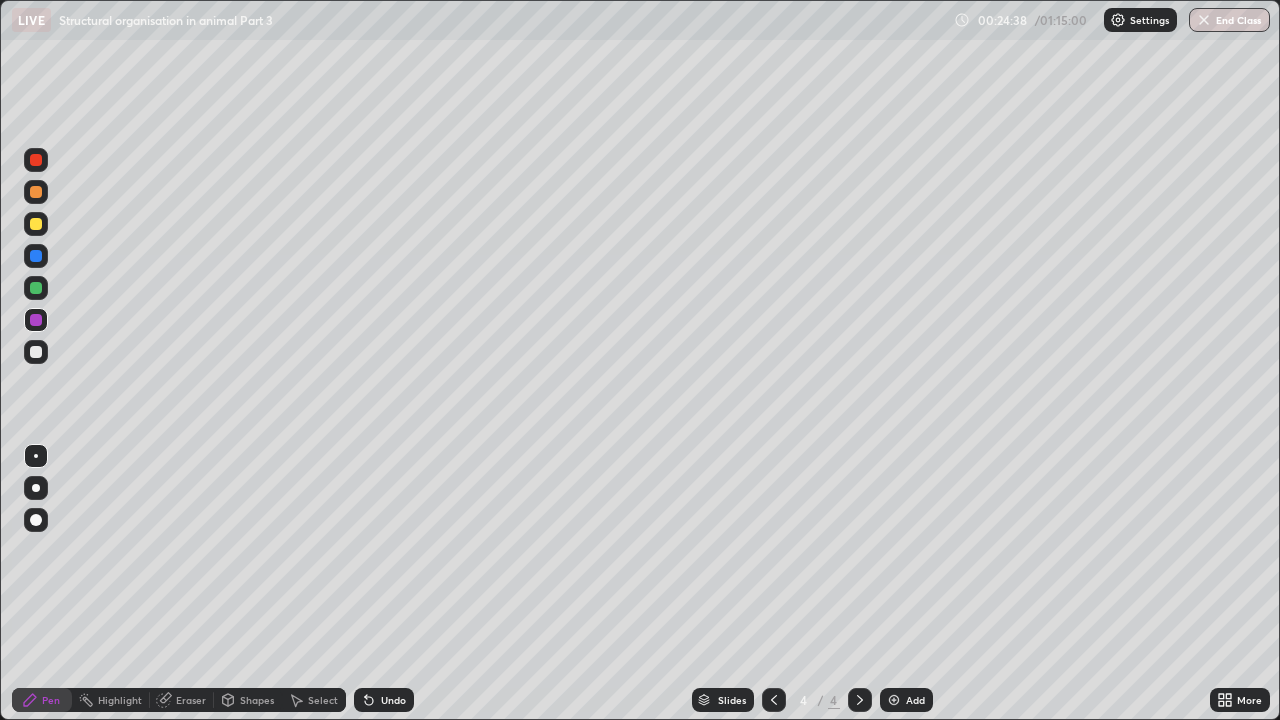 click at bounding box center (36, 192) 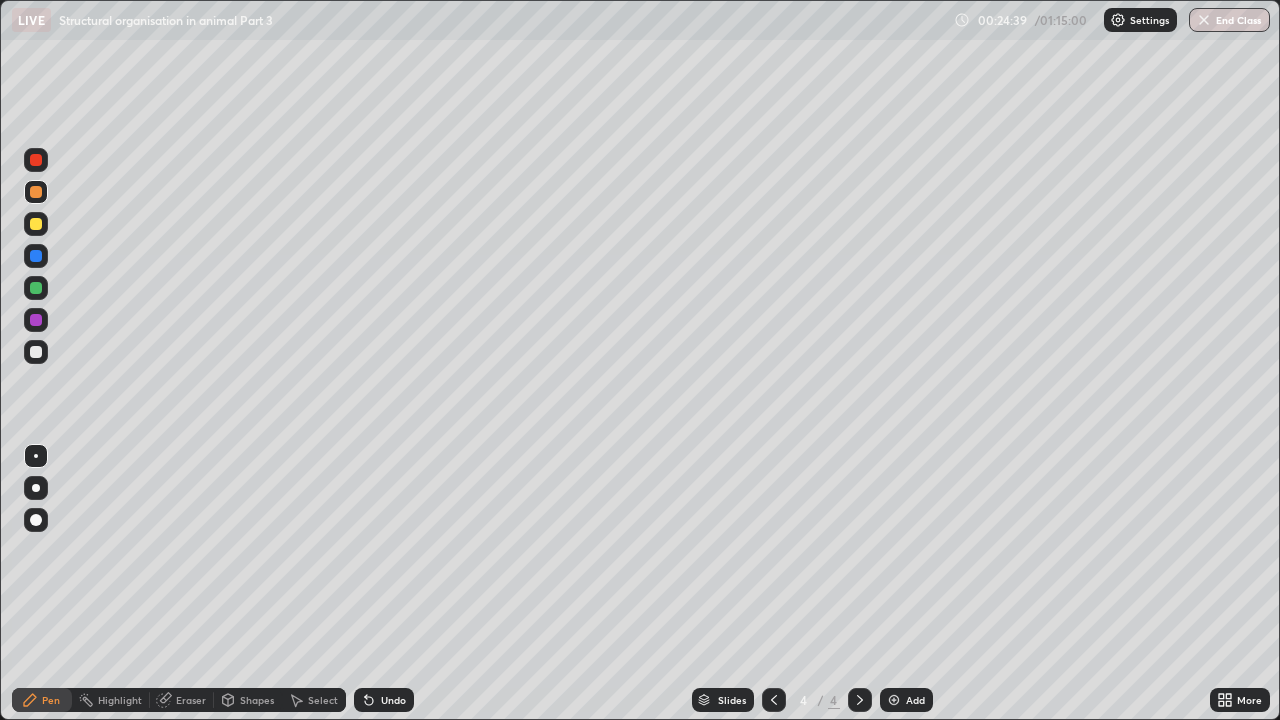 click at bounding box center [36, 488] 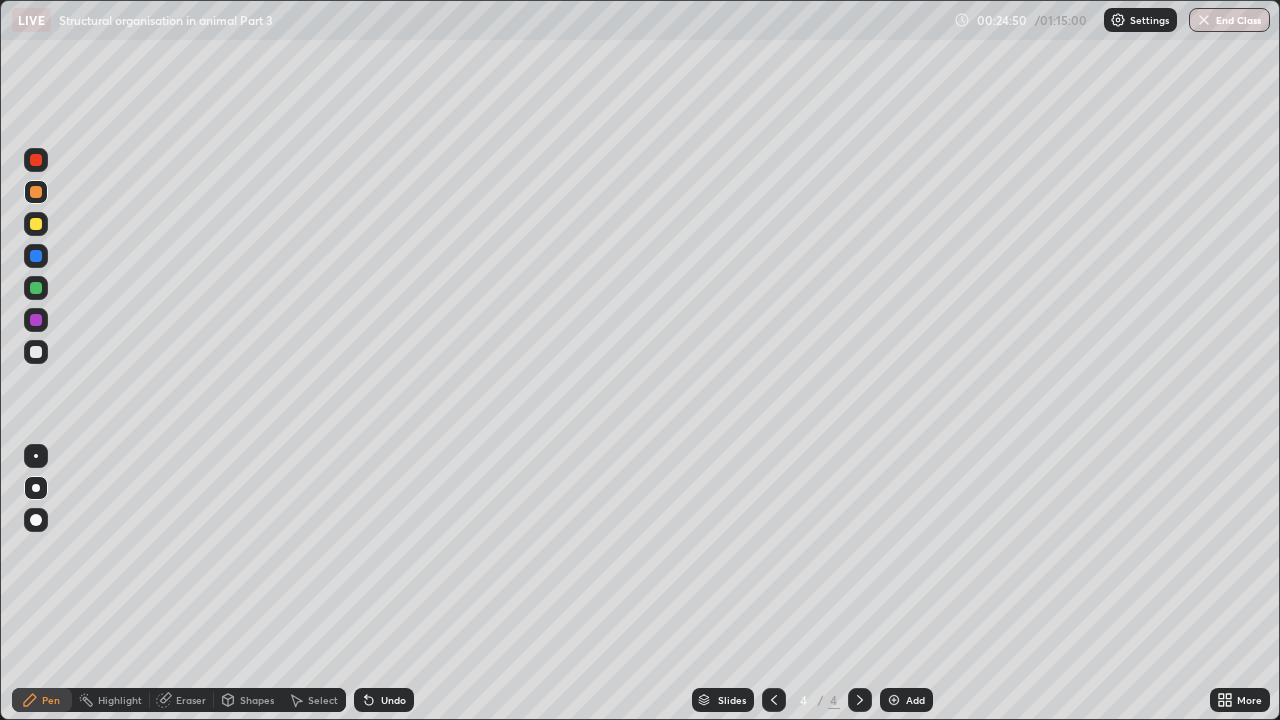 click on "Undo" at bounding box center [384, 700] 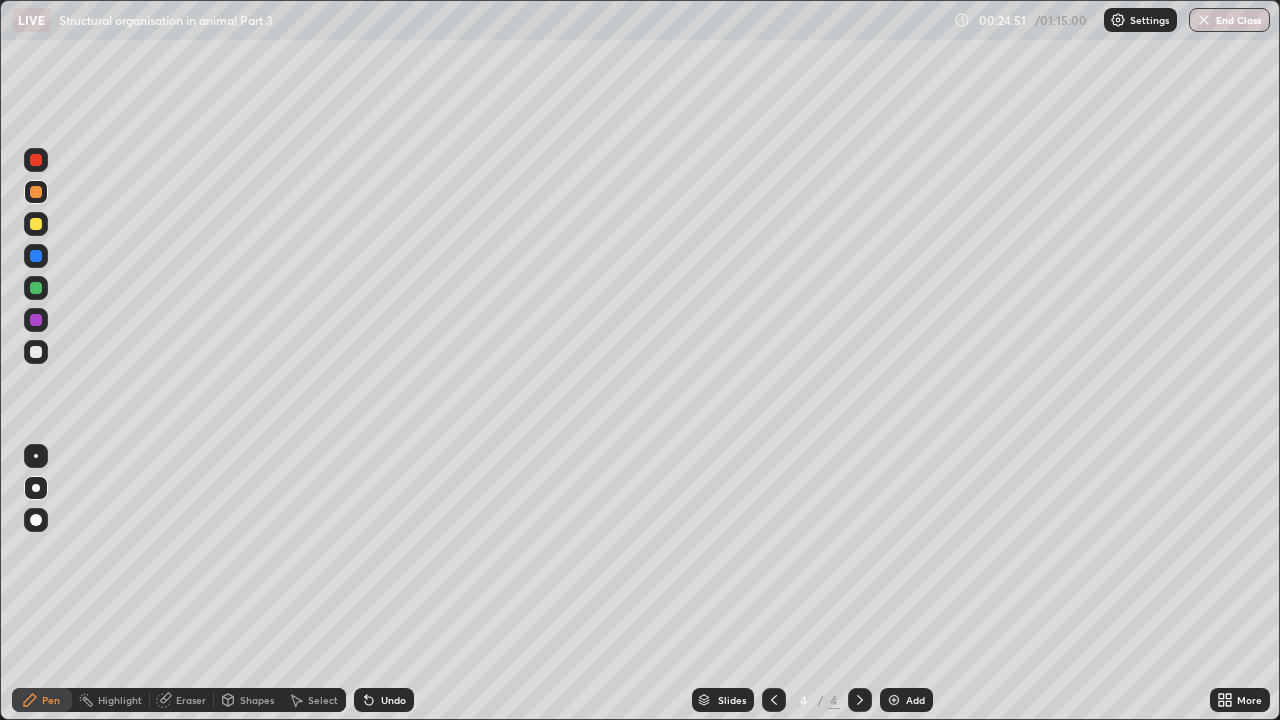 click on "Undo" at bounding box center (384, 700) 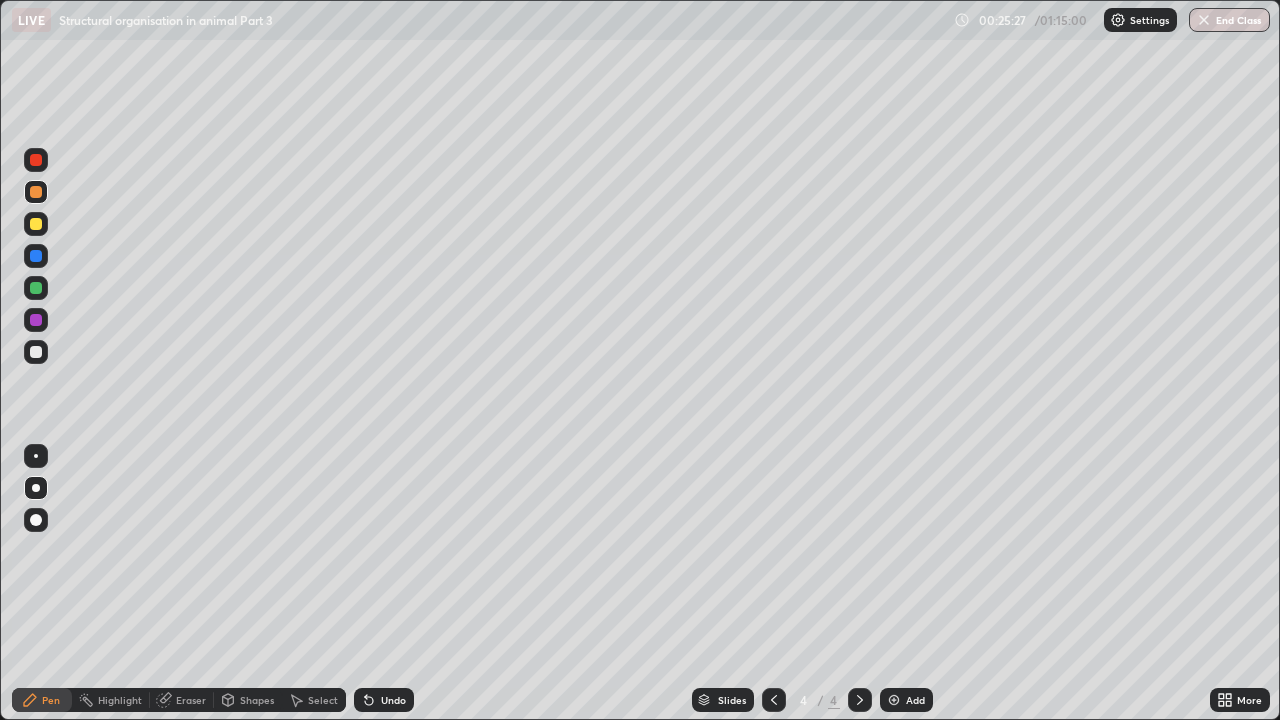 click on "Undo" at bounding box center [393, 700] 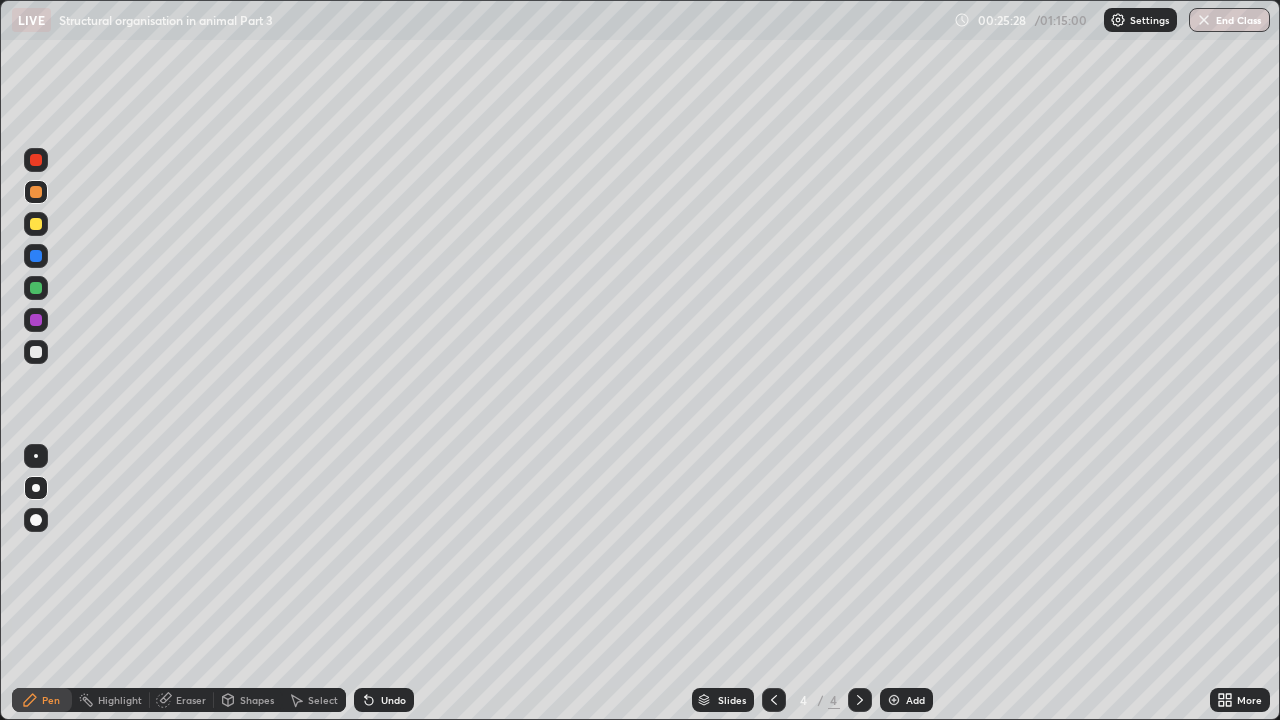 click on "Undo" at bounding box center (384, 700) 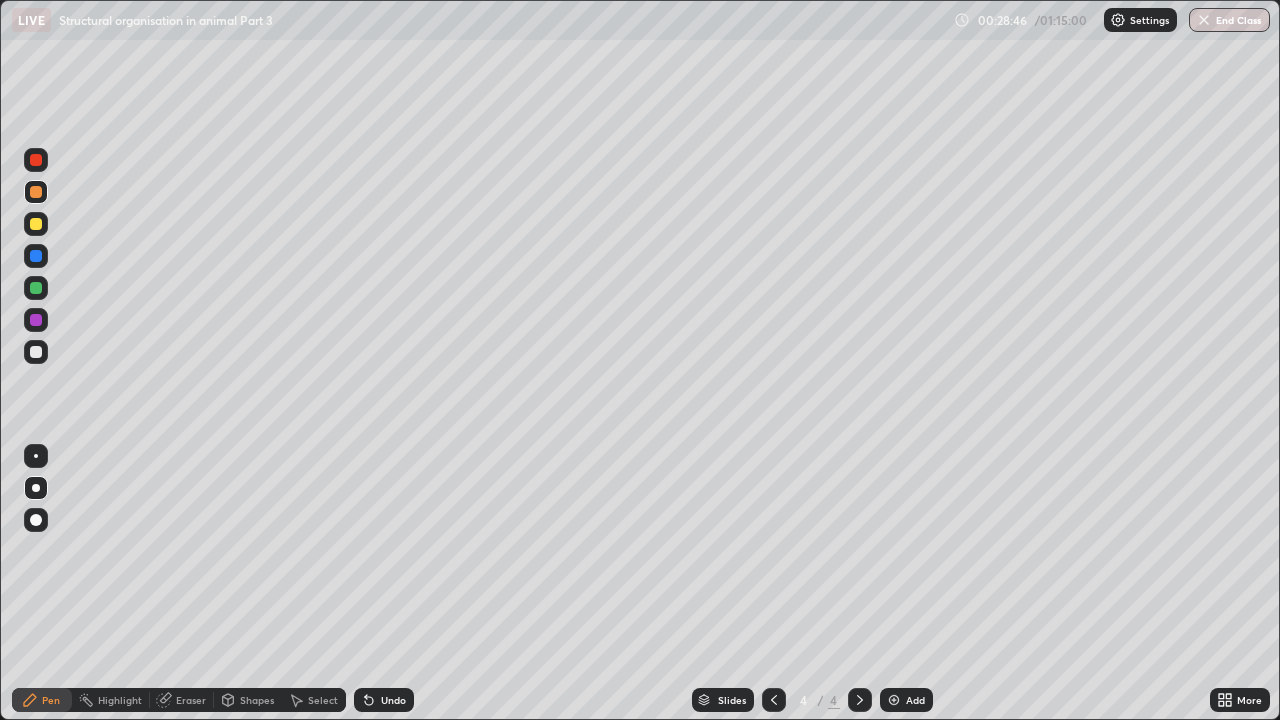 click at bounding box center [36, 456] 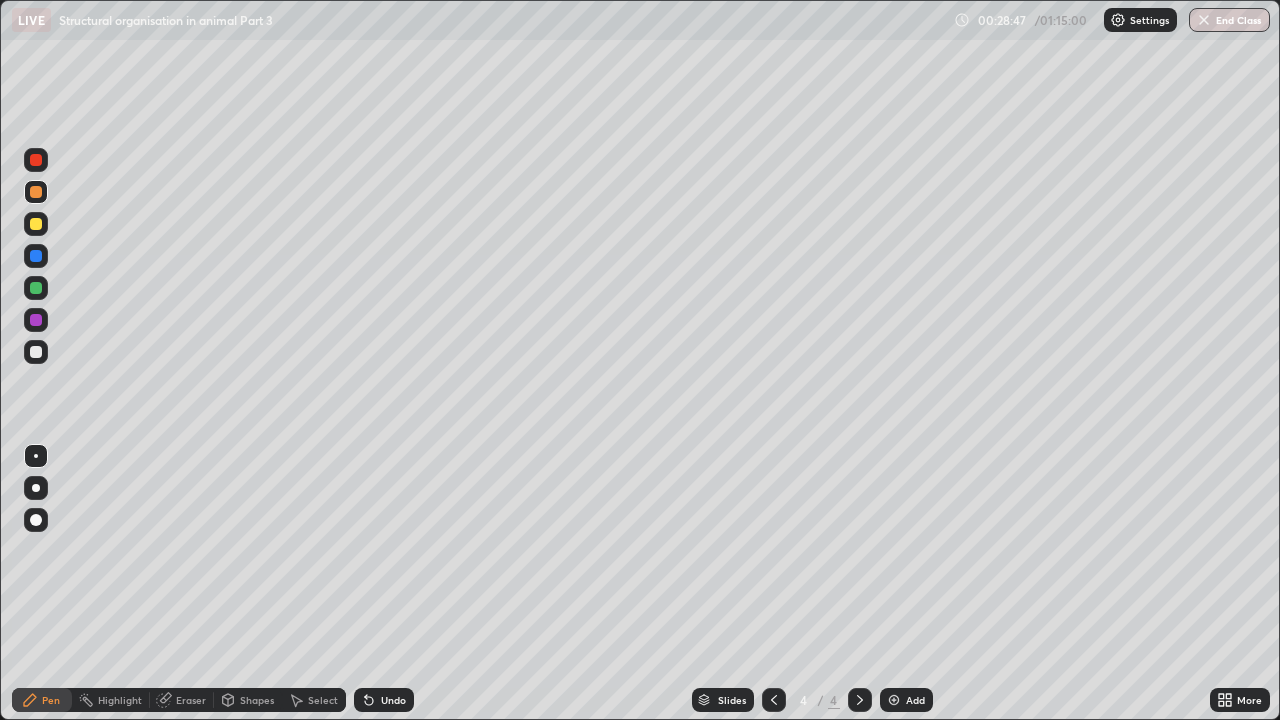 click at bounding box center [36, 320] 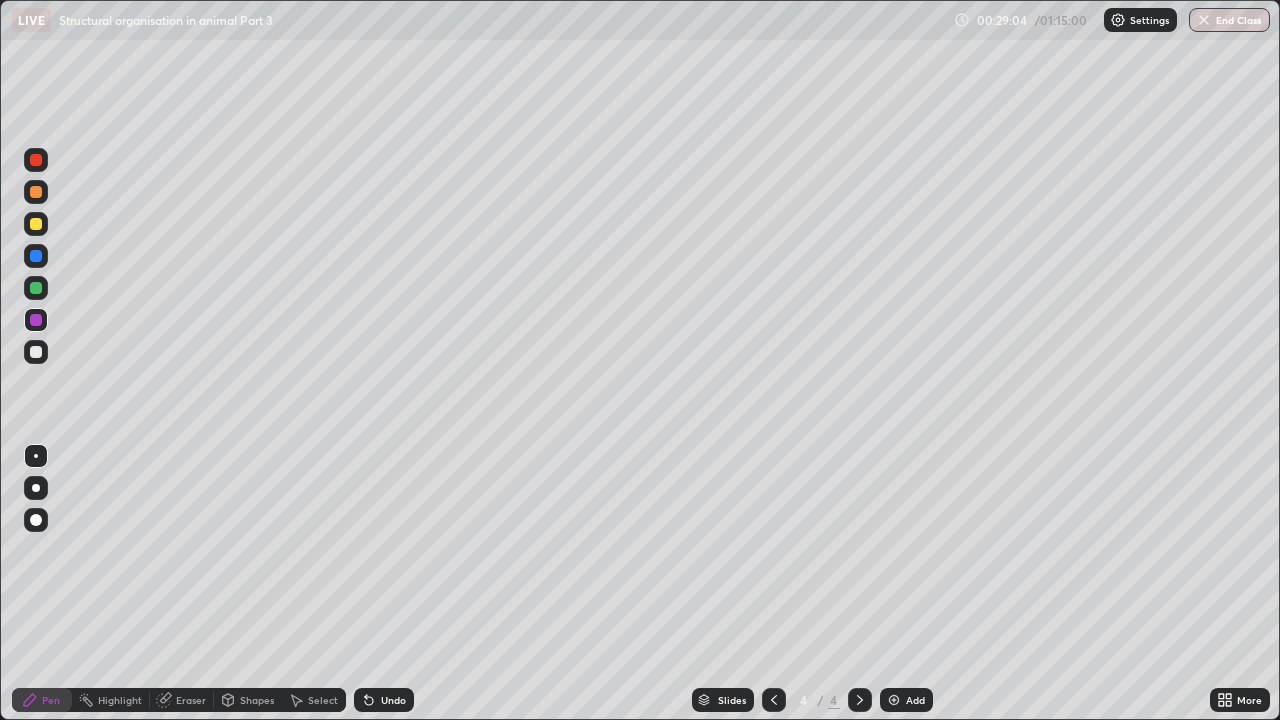 click on "Undo" at bounding box center (393, 700) 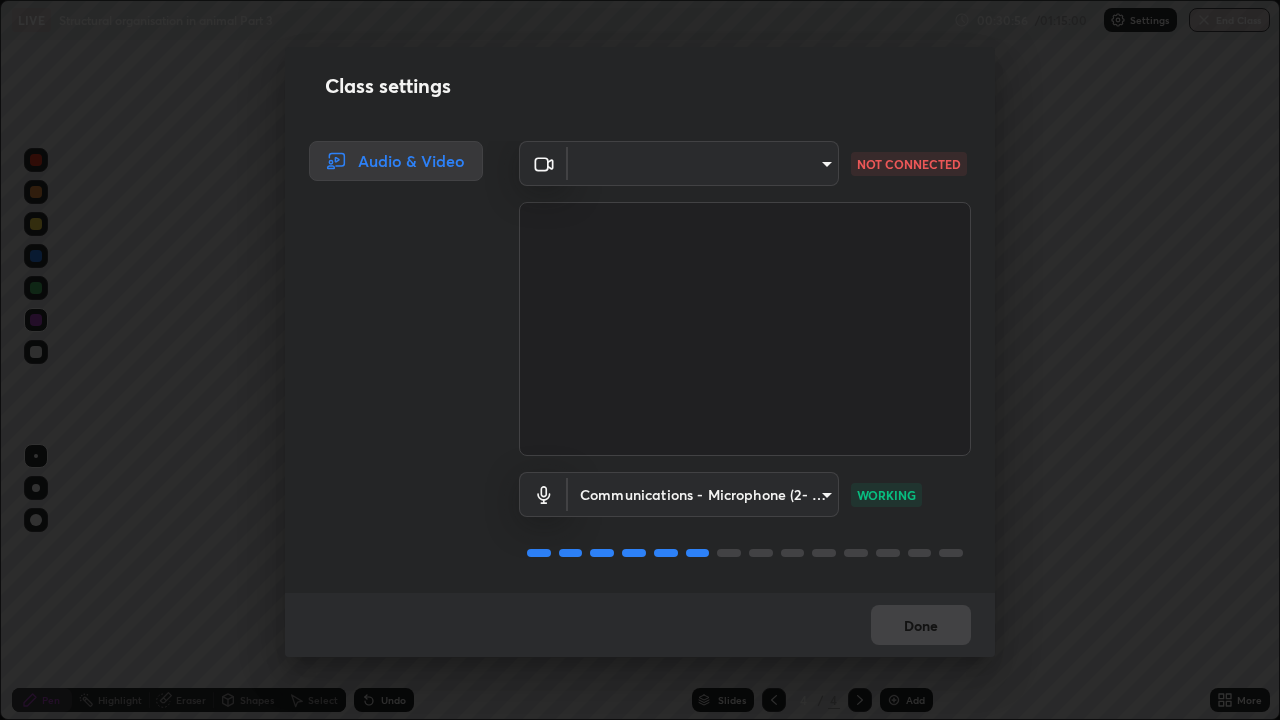 click on "Class settings Audio & Video ​ b57c1fdf91d8206b81865365ded90b33d8a1fe1b168775c287efaf3b62837b4c NOT CONNECTED Communications - Microphone (2- High Definition Audio Device) communications WORKING Done" at bounding box center (640, 360) 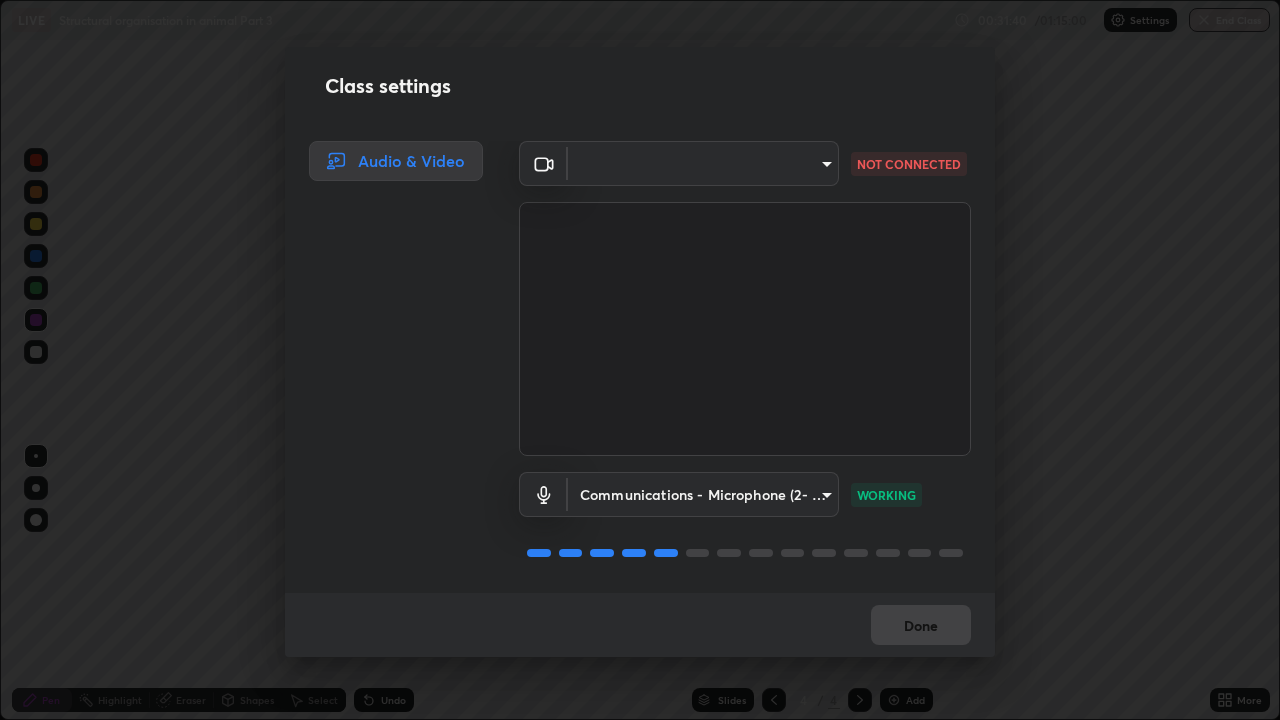 click on "Erase all LIVE Structural organisation in animal Part 3 00:31:40 /  01:15:00 Settings End Class Setting up your live class Structural organisation in animal Part 3 • L19 of Course On Zoology for NEET Growth 2 2027 [FIRST] [LAST] Pen Highlight Eraser Shapes Select Undo Slides 4 / 4 Add More Enable hand raising Enable raise hand to speak to learners. Once enabled, chat will be turned off temporarily. Enable x   No doubts shared Encourage your learners to ask a doubt for better clarity Report an issue Reason for reporting Buffering Chat not working Audio - Video sync issue Educator video quality low ​ Attach an image Report Class settings Audio ​ b57c1fdf91d8206b81865365ded90b33d8a1fe1b168775c287efaf3b62837b4c NOT CONNECTED Communications - Microphone (2- High Definition Audio Device) communications WORKING Done" at bounding box center [640, 360] 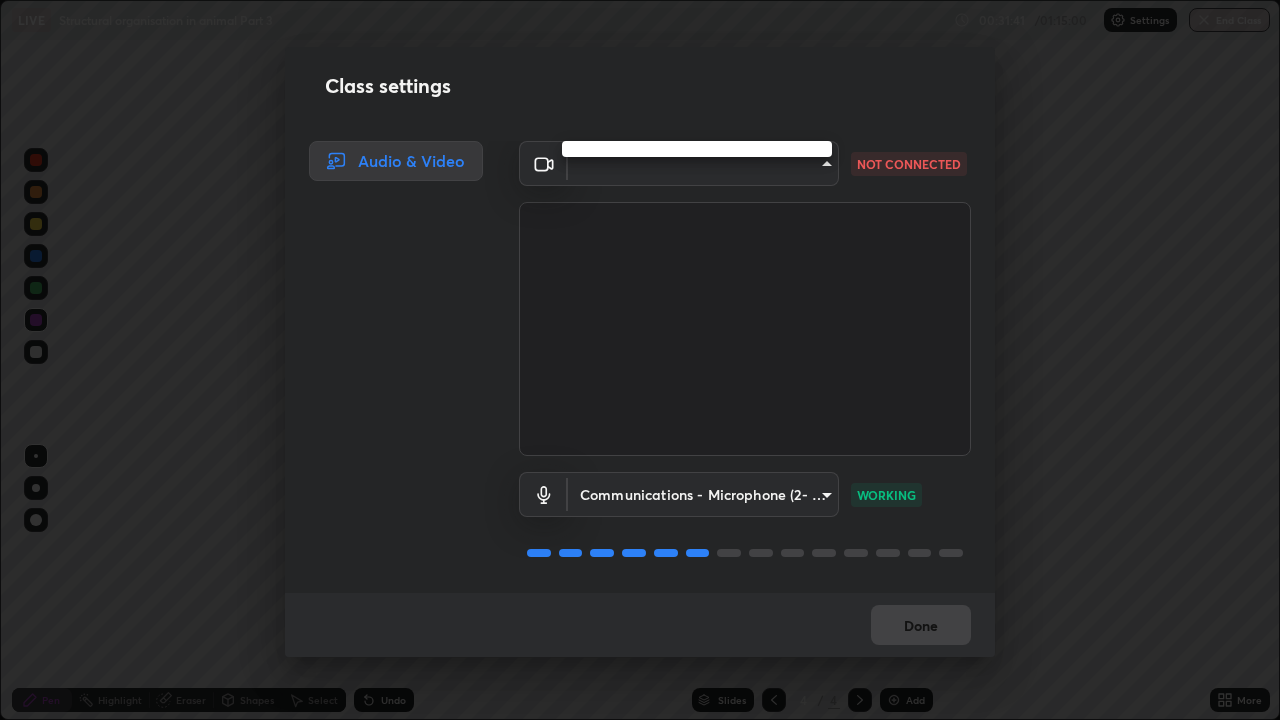 click at bounding box center (640, 360) 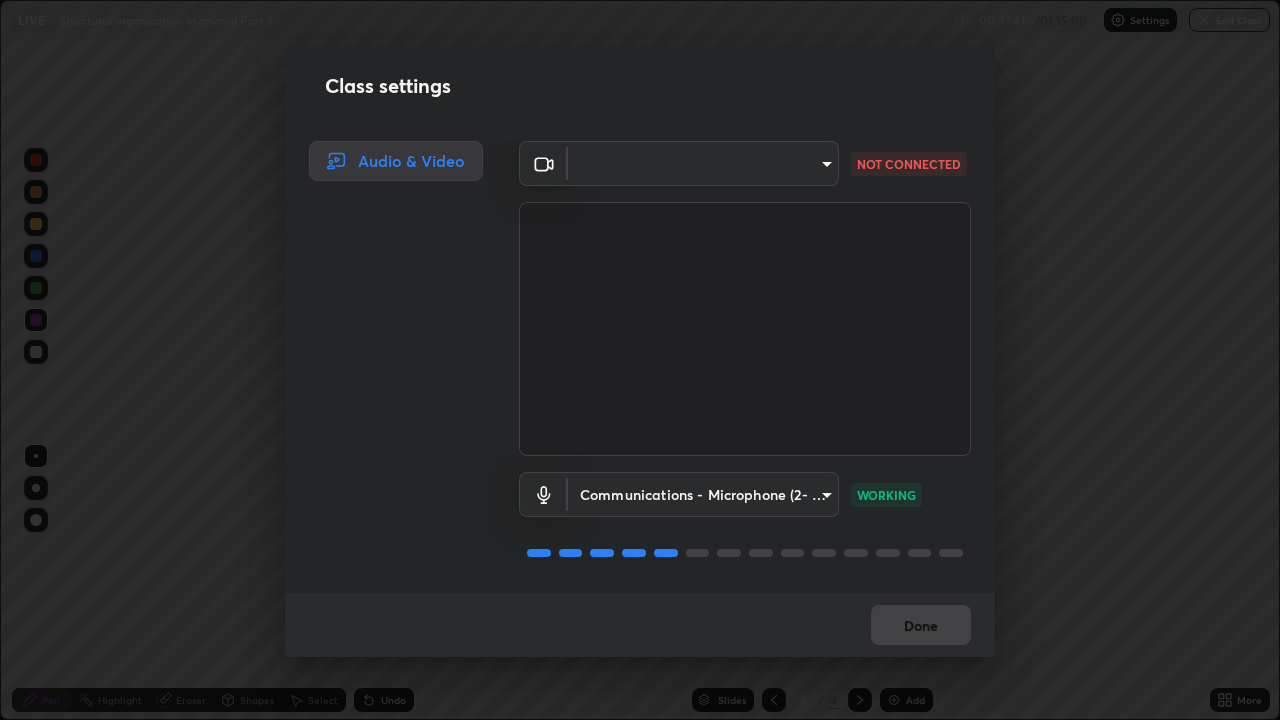 click on "Erase all LIVE Structural organisation in animal Part 3 00:31:41 /  01:15:00 Settings End Class Setting up your live class Structural organisation in animal Part 3 • L19 of Course On Zoology for NEET Growth 2 2027 [FIRST] [LAST] Pen Highlight Eraser Shapes Select Undo Slides 4 / 4 Add More Enable hand raising Enable raise hand to speak to learners. Once enabled, chat will be turned off temporarily. Enable x   No doubts shared Encourage your learners to ask a doubt for better clarity Report an issue Reason for reporting Buffering Chat not working Audio - Video sync issue Educator video quality low ​ Attach an image Report Class settings Audio ​ b57c1fdf91d8206b81865365ded90b33d8a1fe1b168775c287efaf3b62837b4c NOT CONNECTED Communications - Microphone (2- High Definition Audio Device) communications WORKING Done" at bounding box center (640, 360) 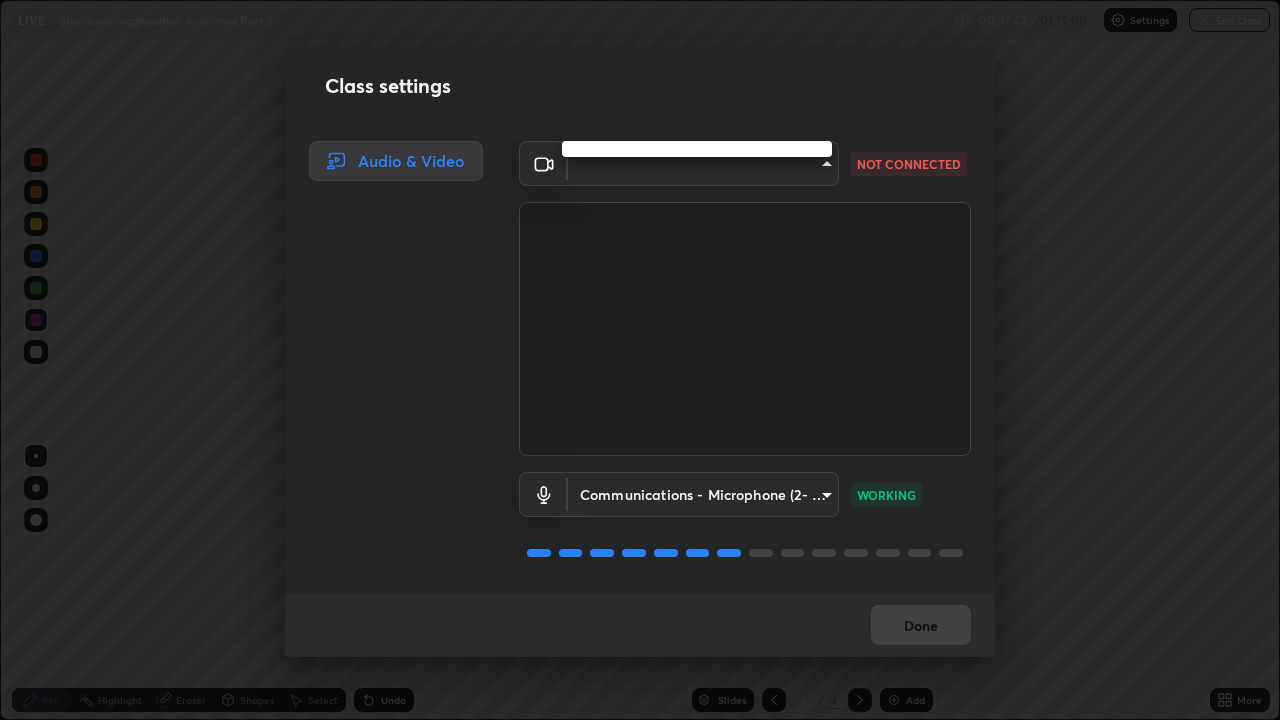 click at bounding box center [640, 360] 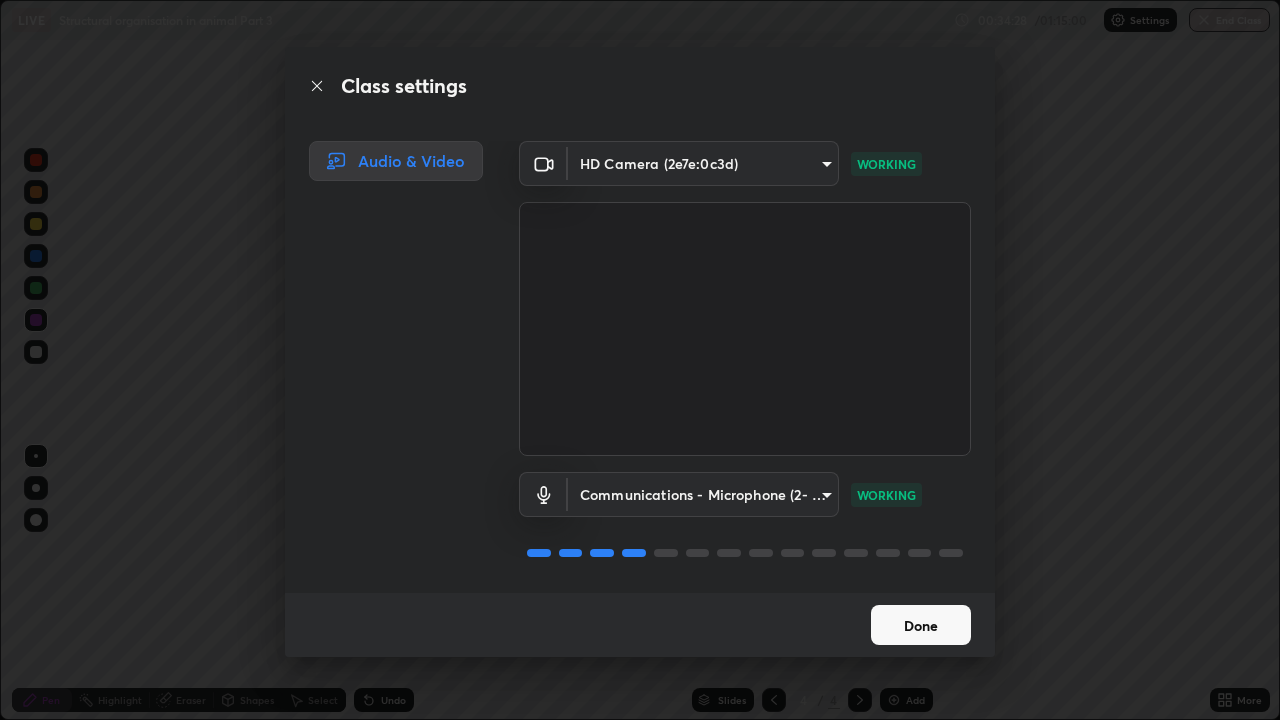 click on "Done" at bounding box center (921, 625) 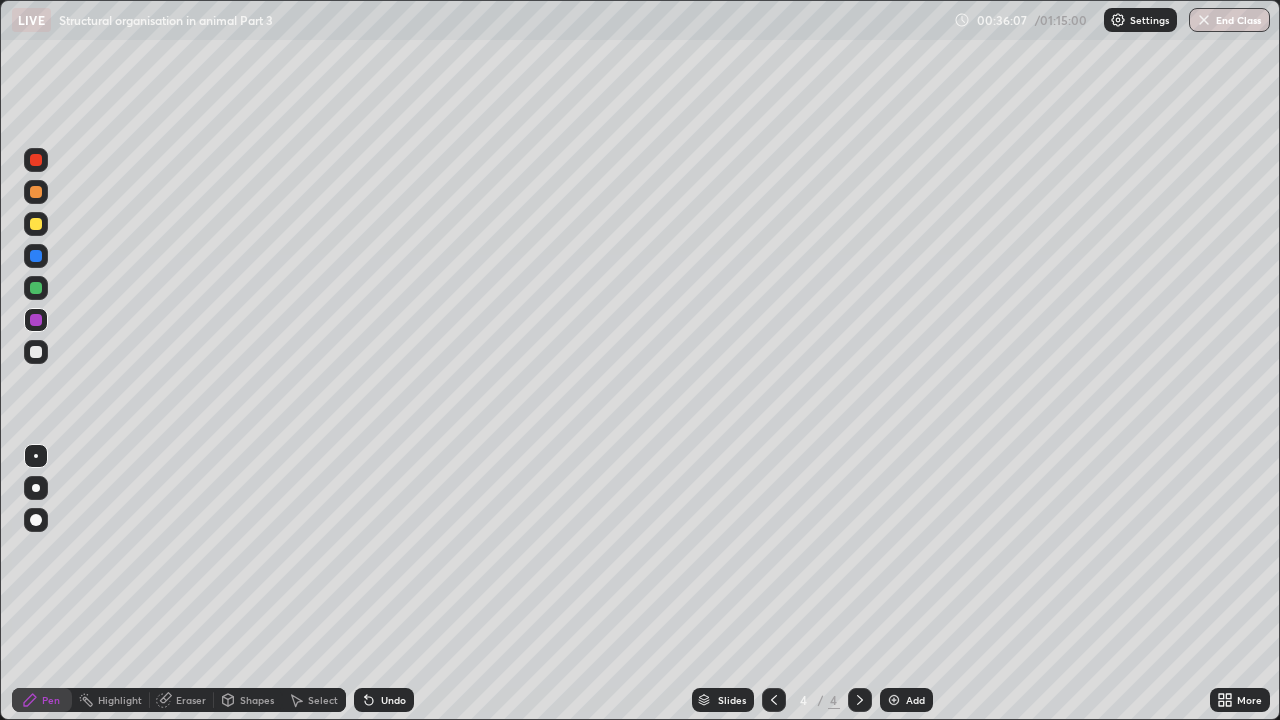 click 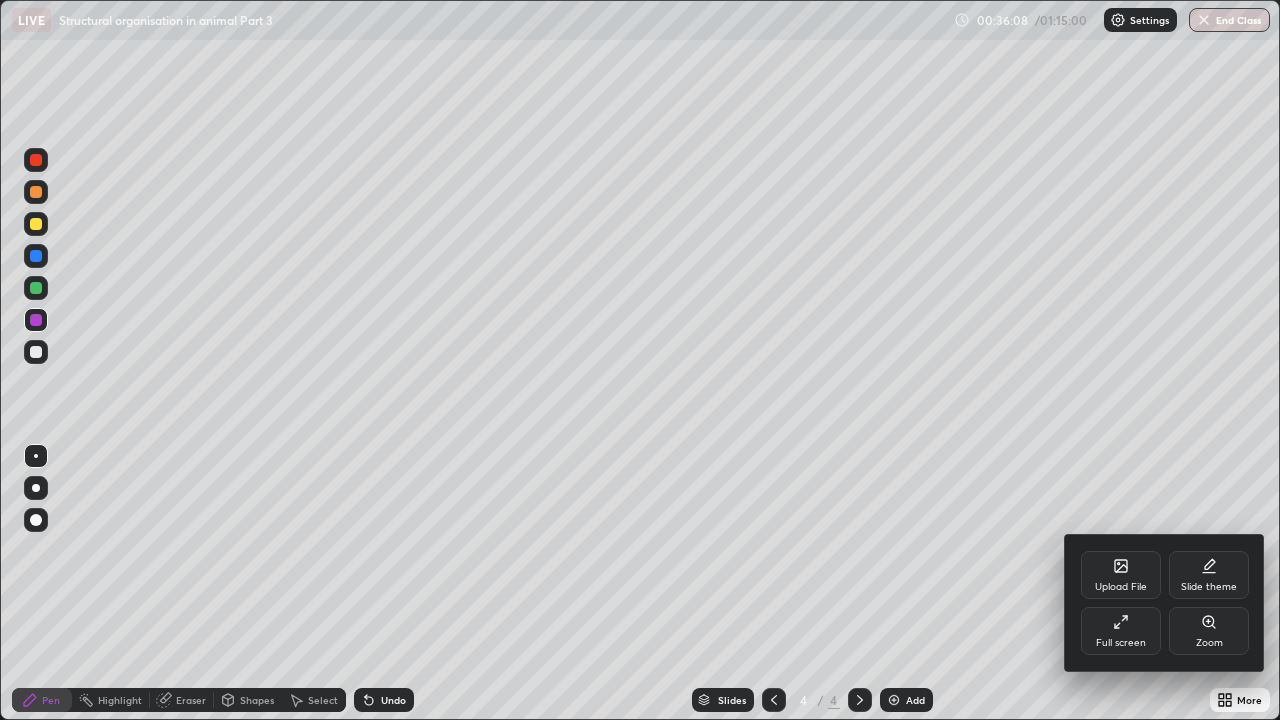 click on "Upload File" at bounding box center (1121, 575) 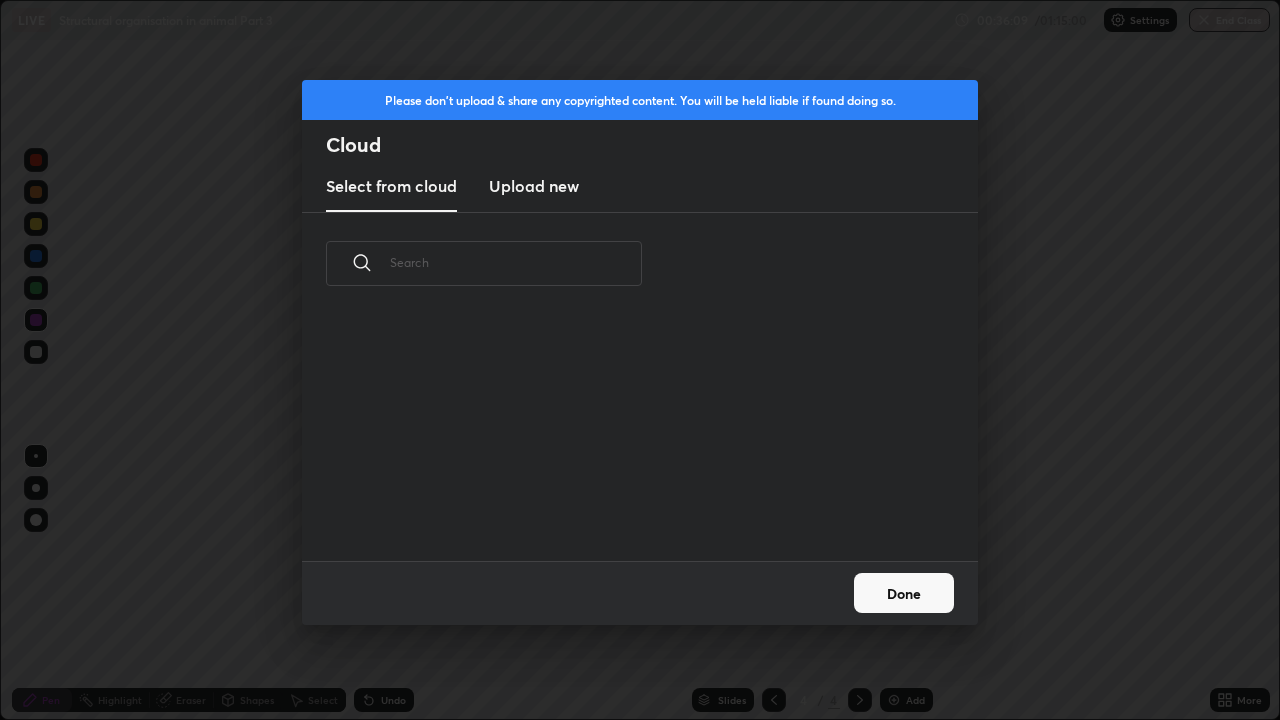 scroll, scrollTop: 7, scrollLeft: 11, axis: both 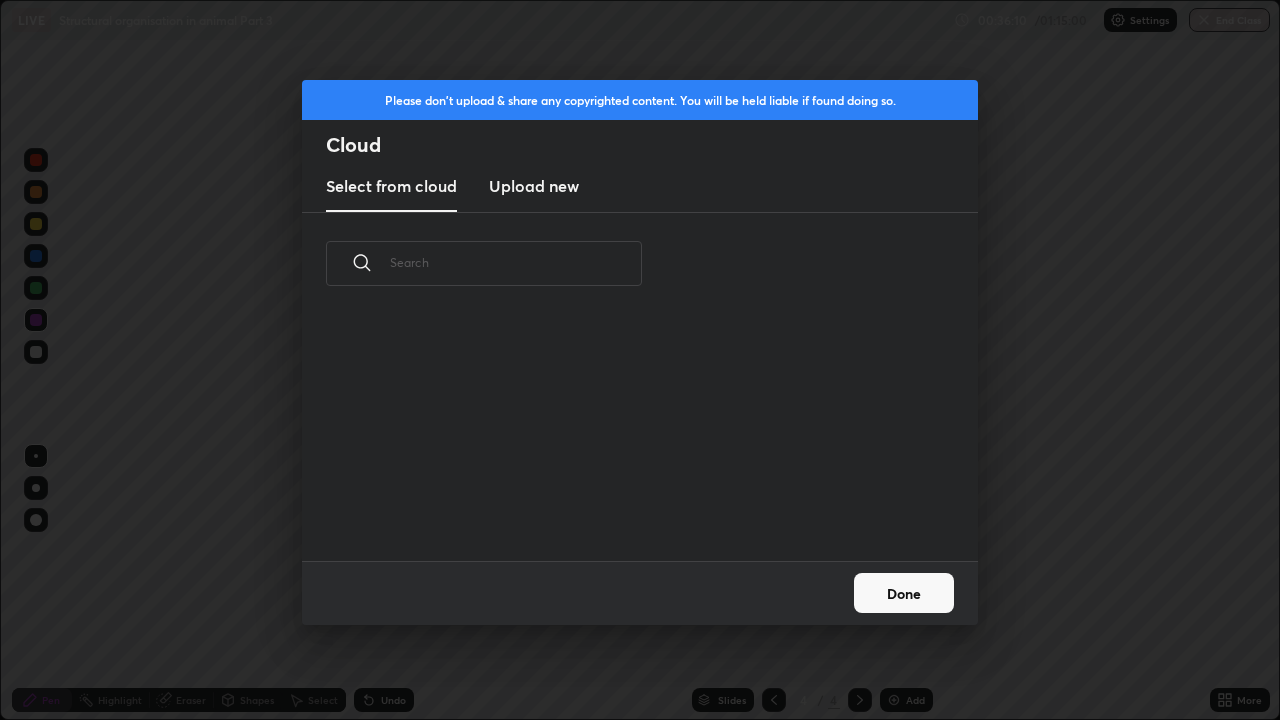 click on "Upload new" at bounding box center [534, 186] 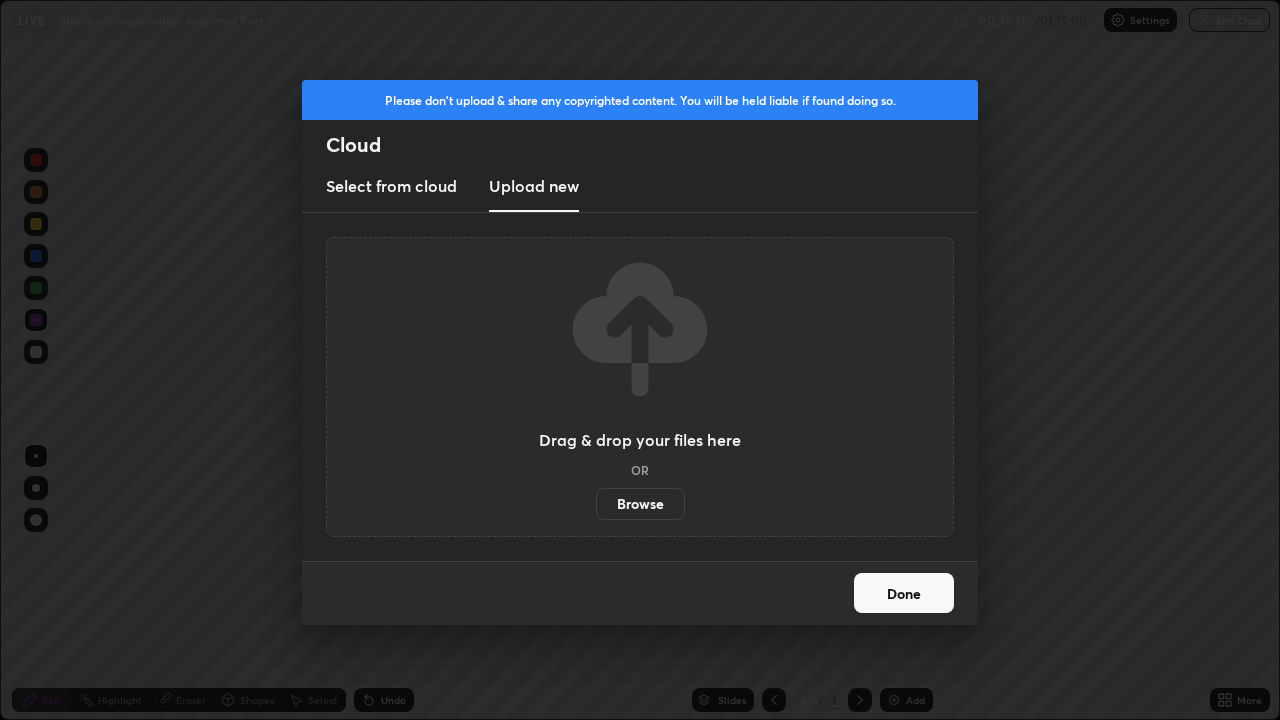 click on "Browse" at bounding box center [640, 504] 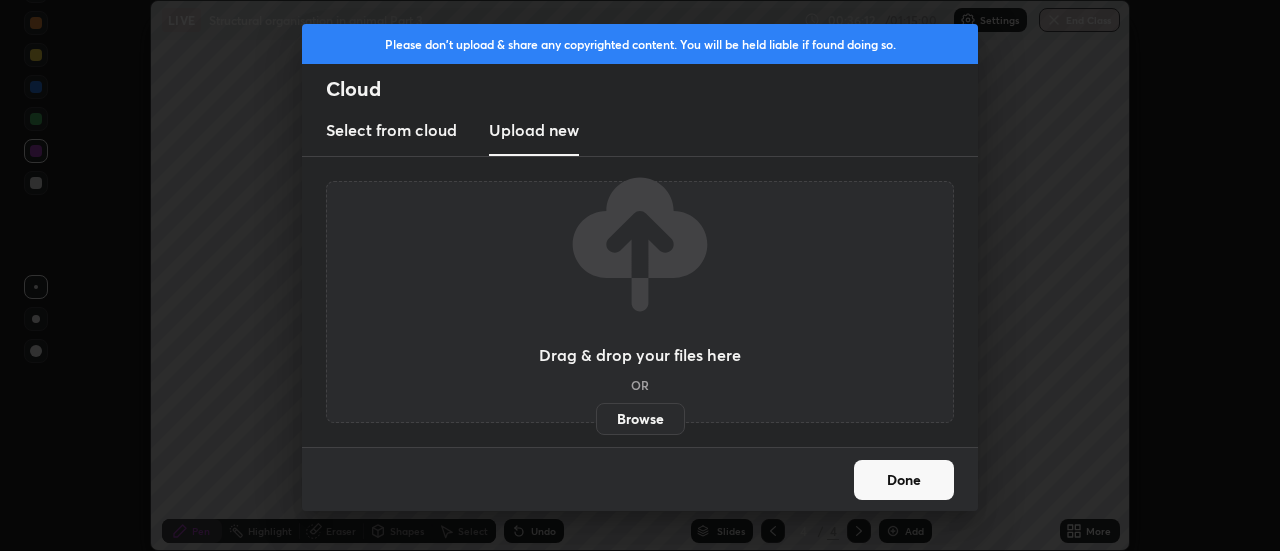 scroll, scrollTop: 551, scrollLeft: 1280, axis: both 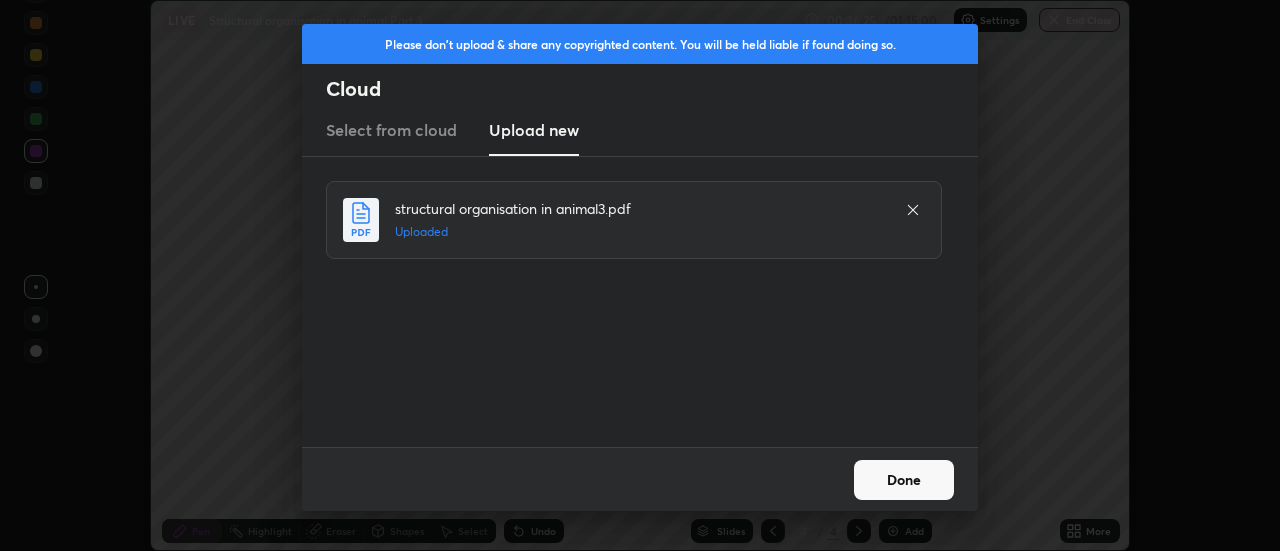 click on "Done" at bounding box center [904, 480] 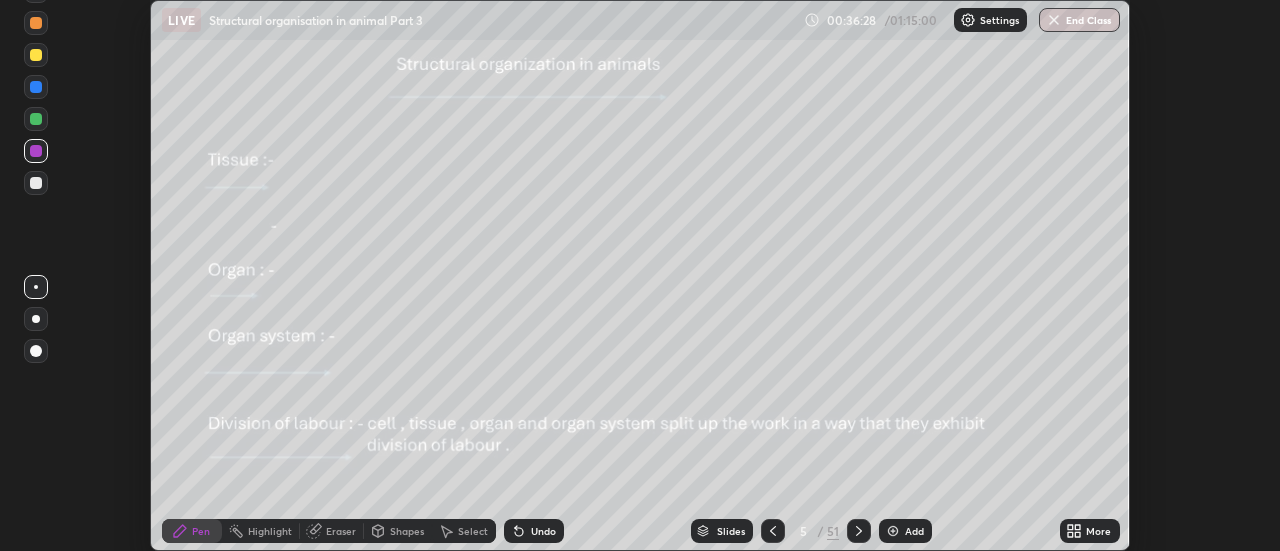 click on "Slides" at bounding box center (731, 531) 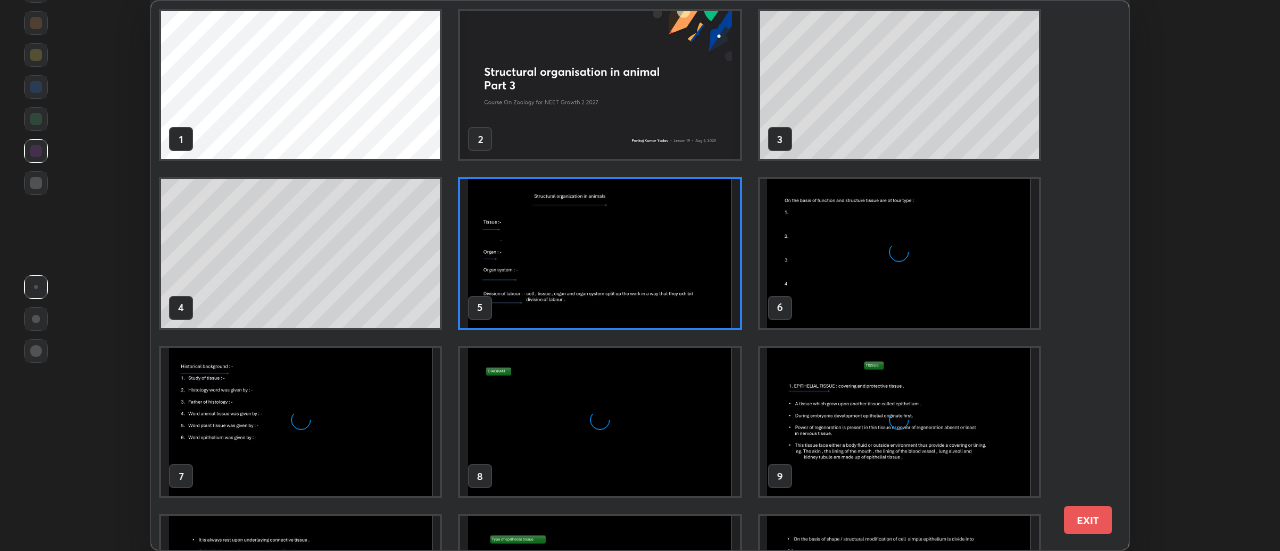 scroll, scrollTop: 7, scrollLeft: 11, axis: both 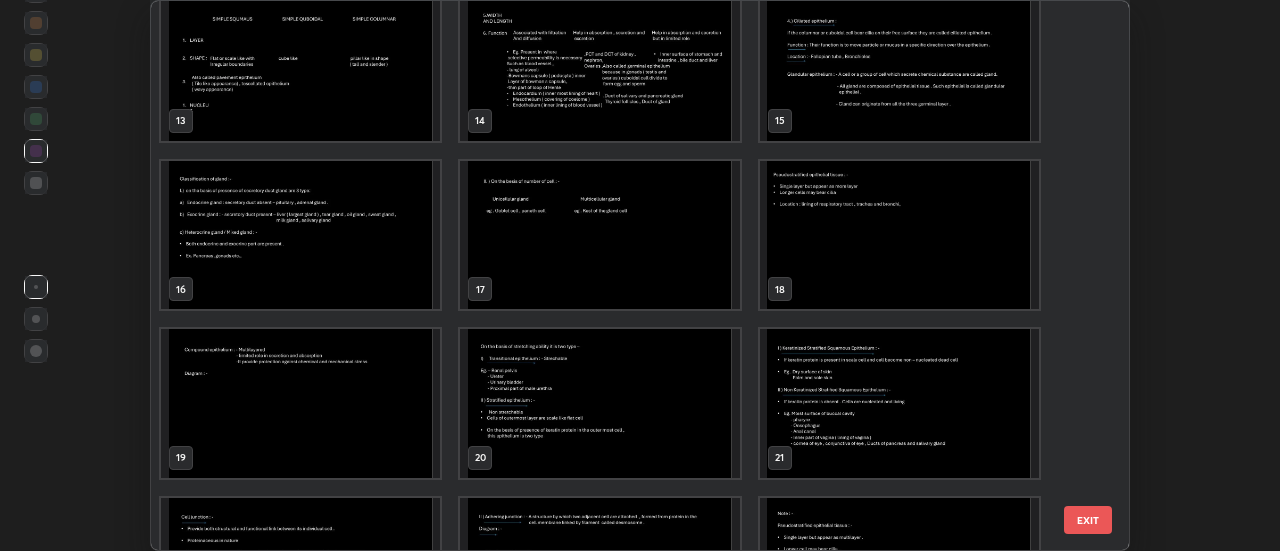 click at bounding box center (899, 67) 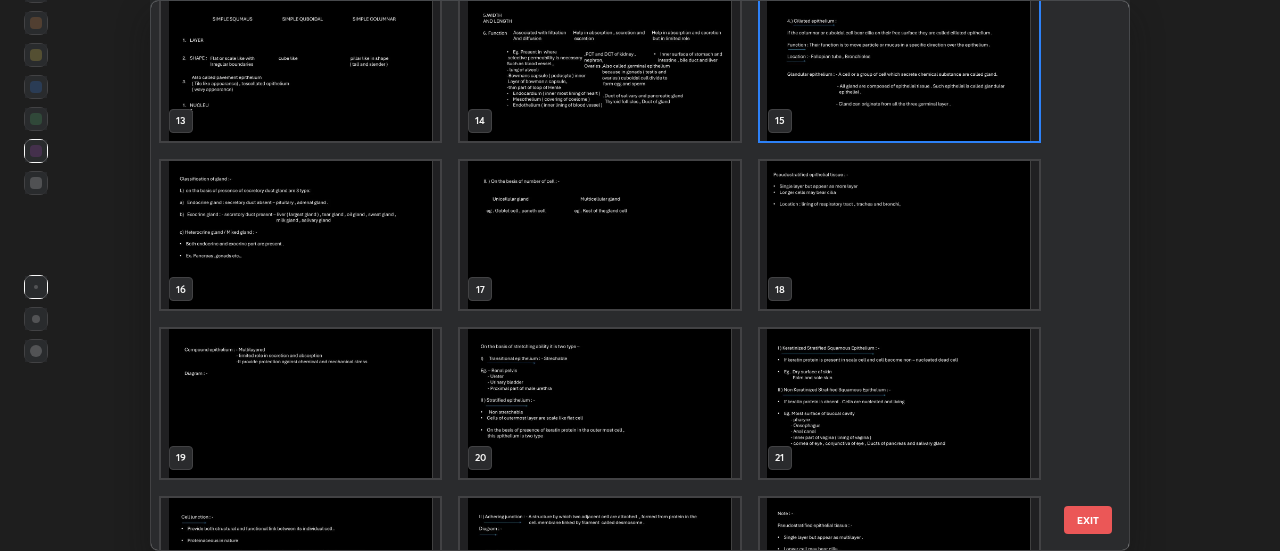 scroll, scrollTop: 673, scrollLeft: 0, axis: vertical 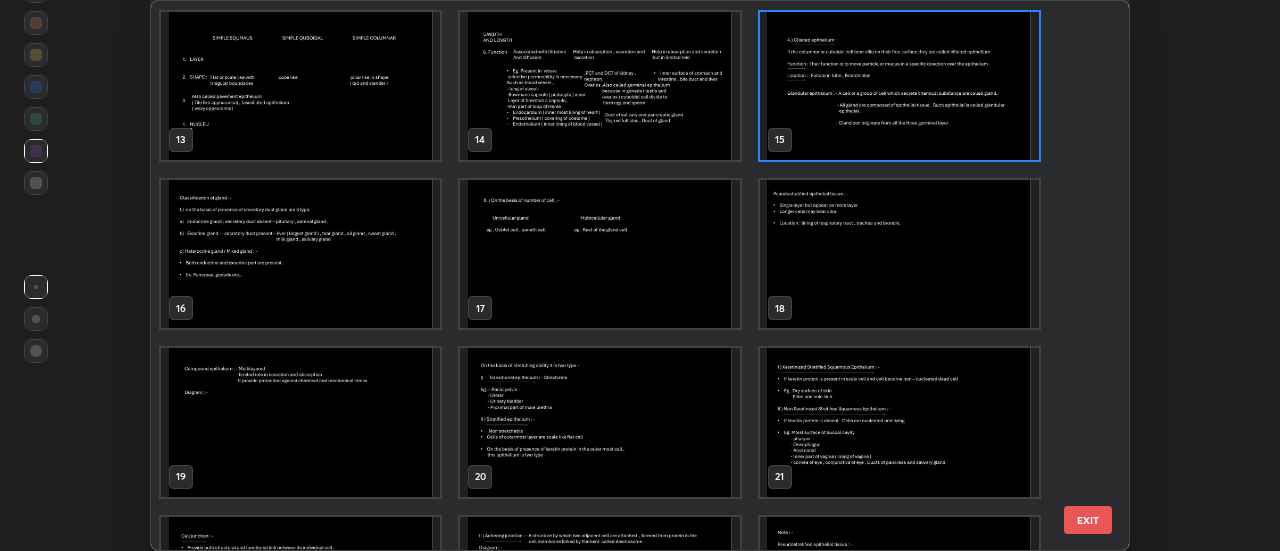 click on "13 14 15 16 17 18 19 20 21 22 23 24 25 26 27" at bounding box center (622, 275) 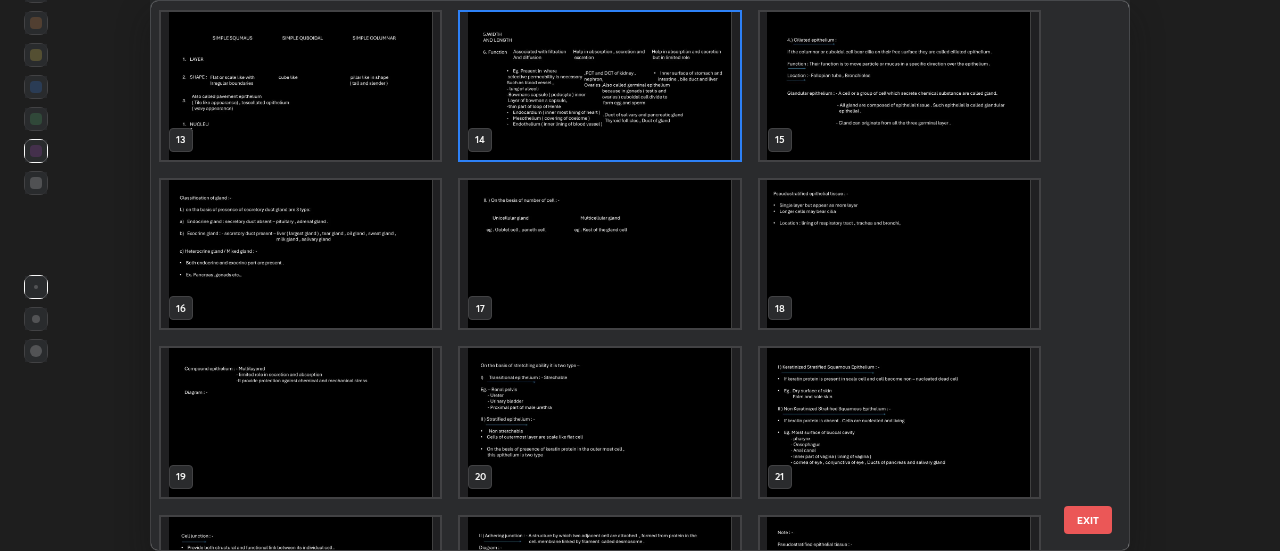 click at bounding box center [600, 86] 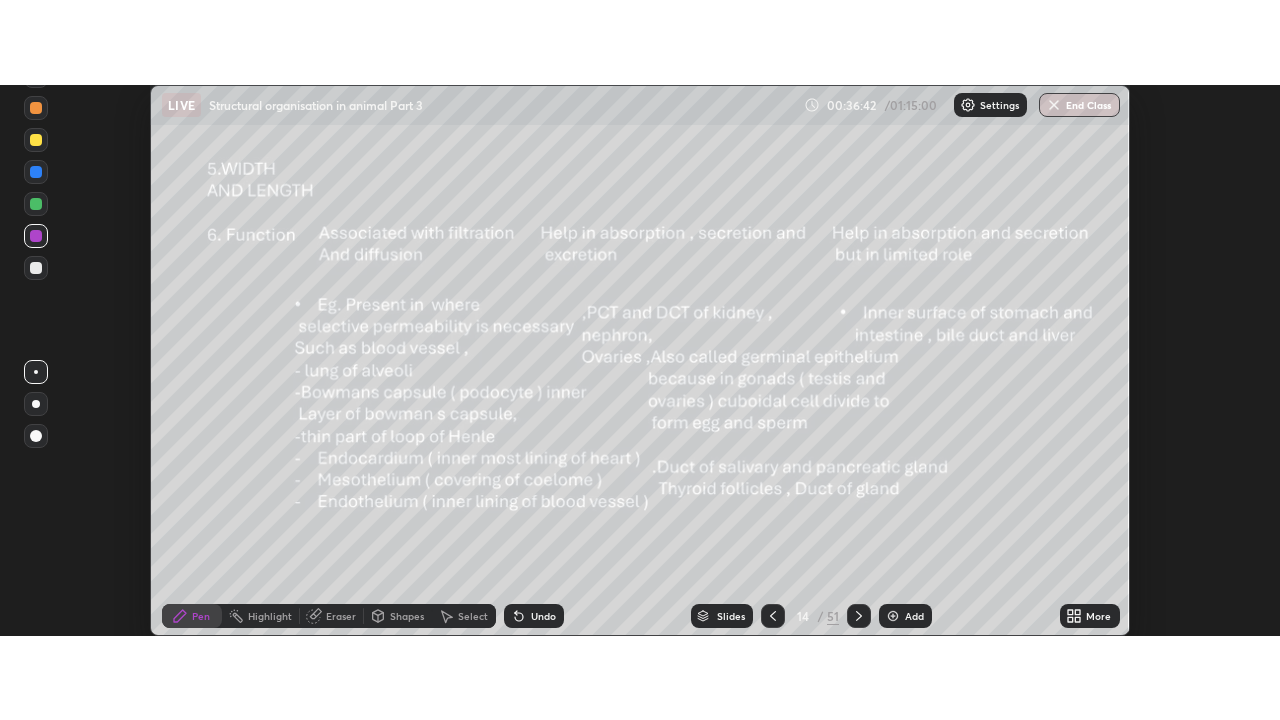 scroll, scrollTop: 0, scrollLeft: 0, axis: both 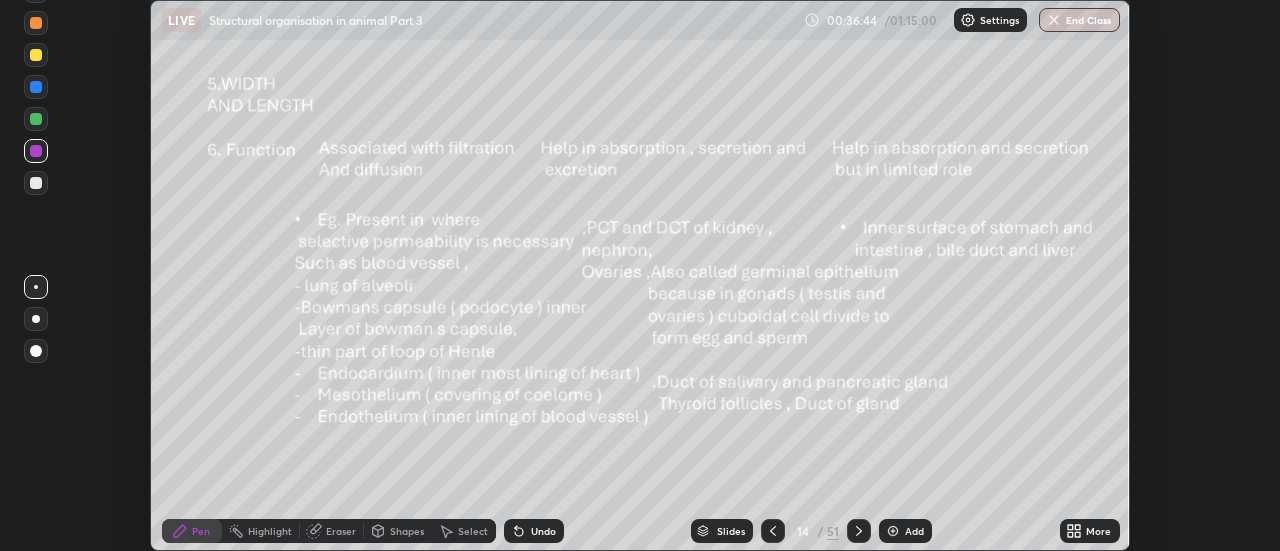 click 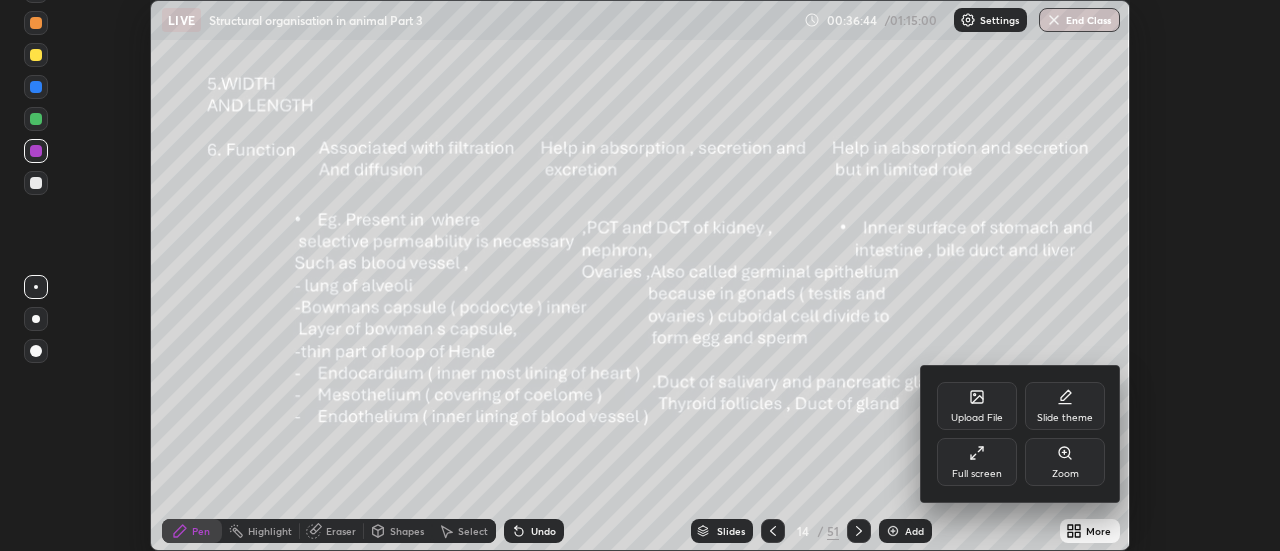 click on "Full screen" at bounding box center (977, 474) 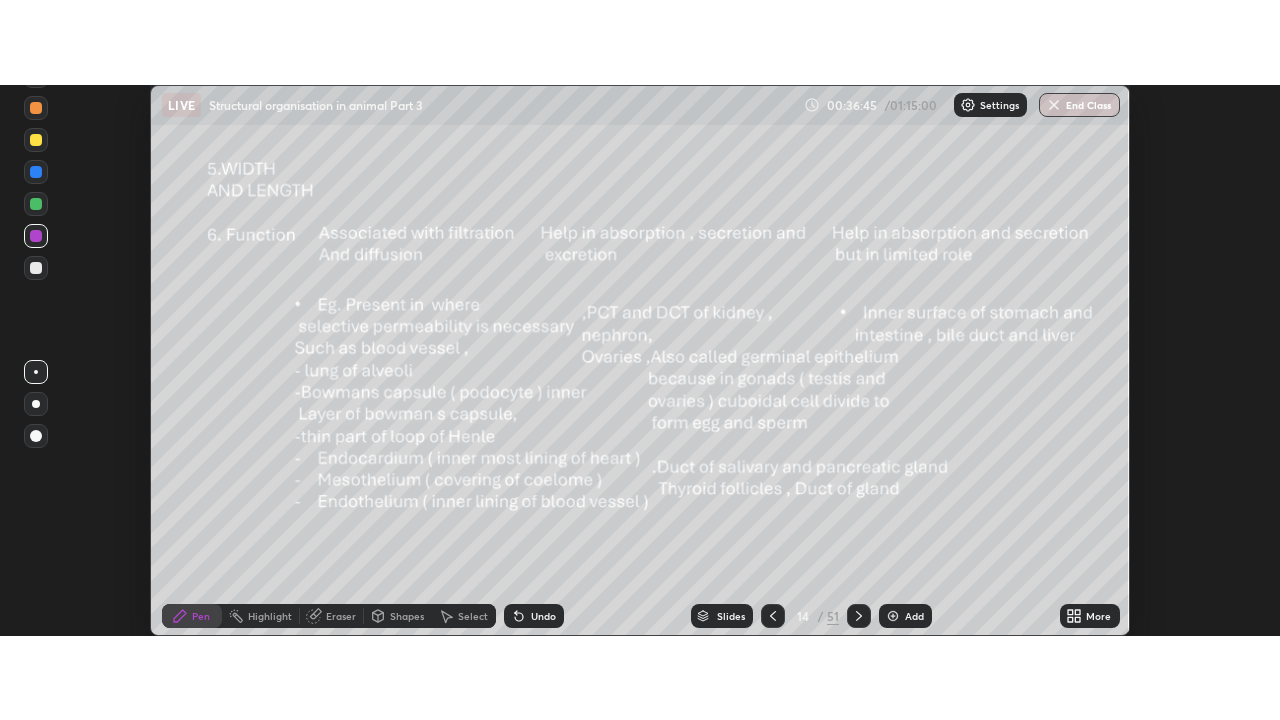 scroll, scrollTop: 99280, scrollLeft: 98720, axis: both 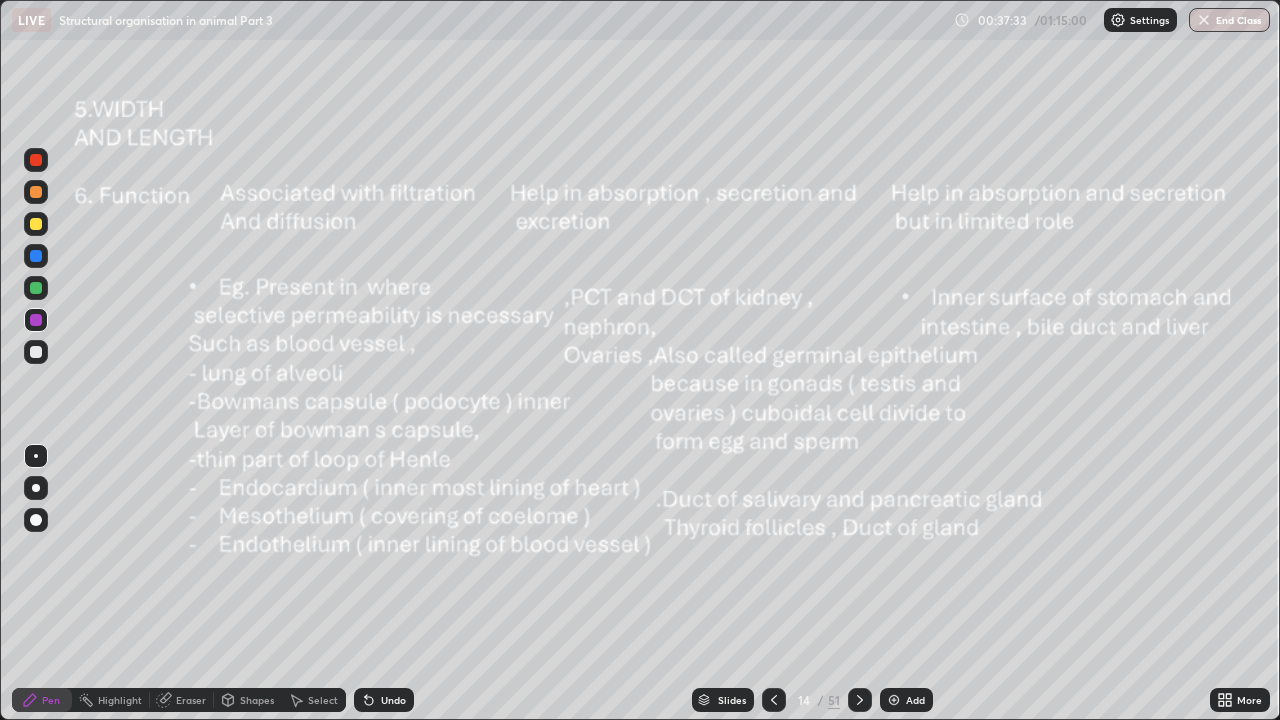 click at bounding box center (894, 700) 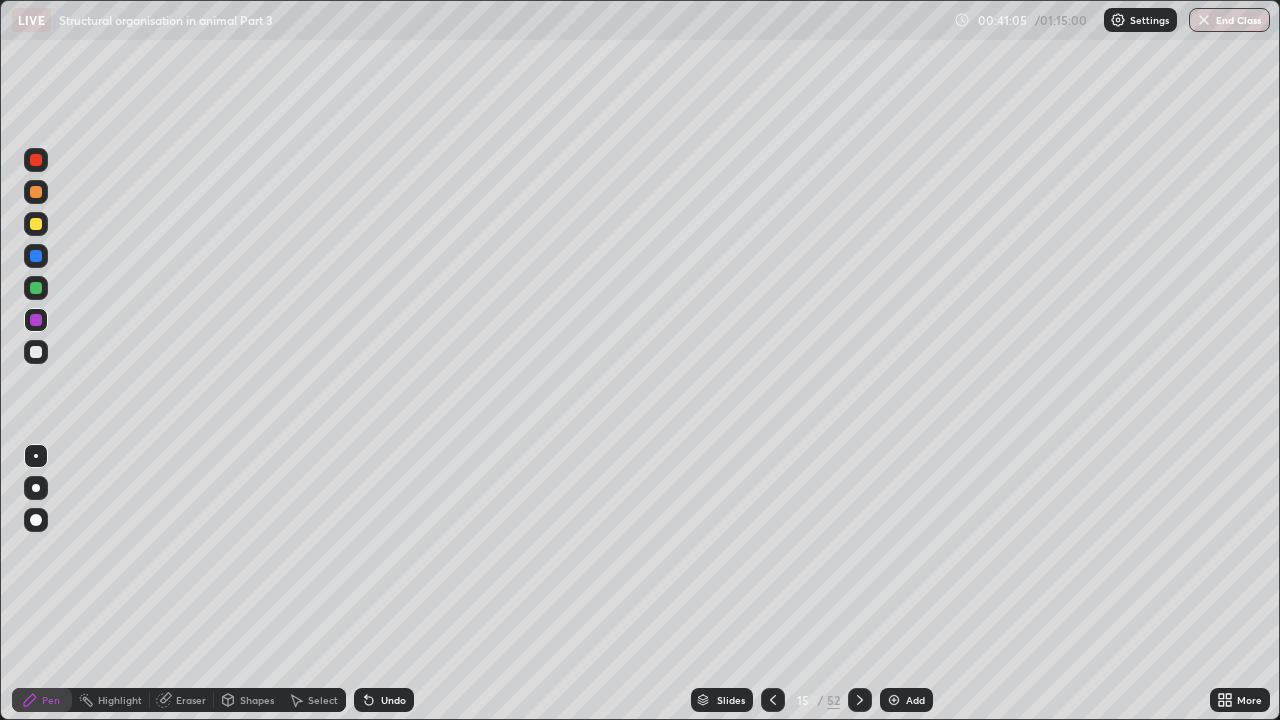 click 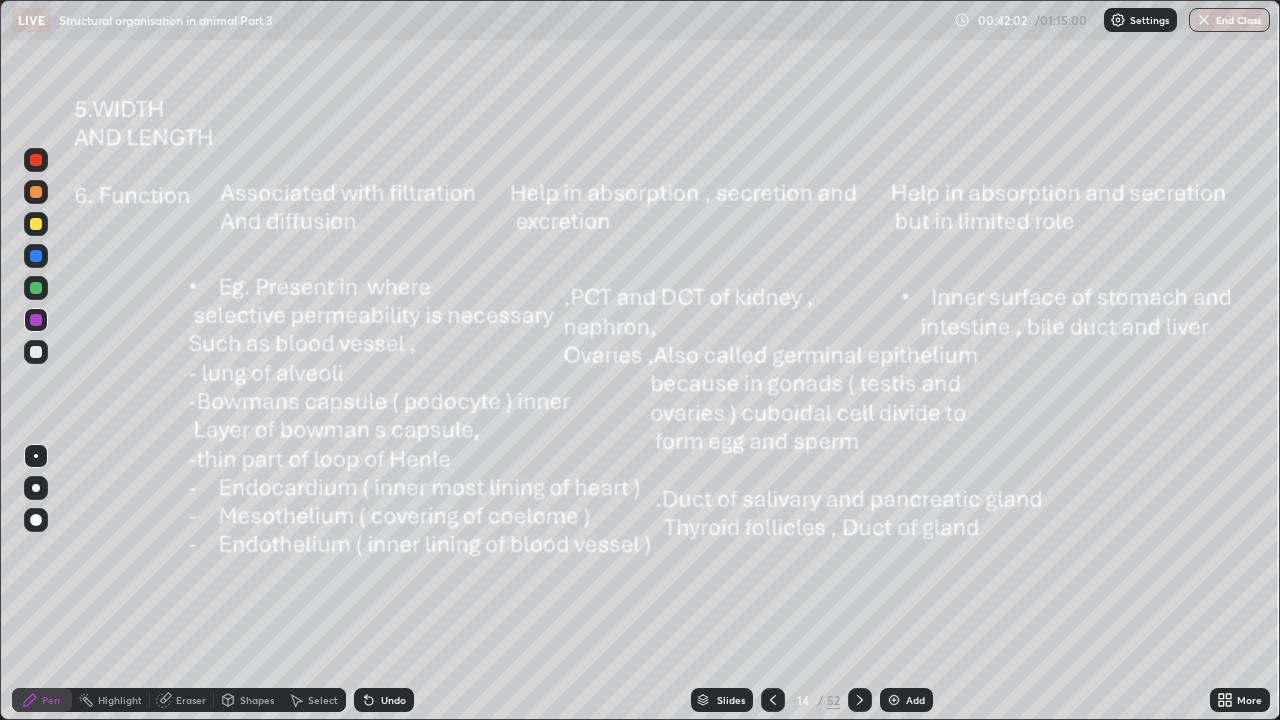 click 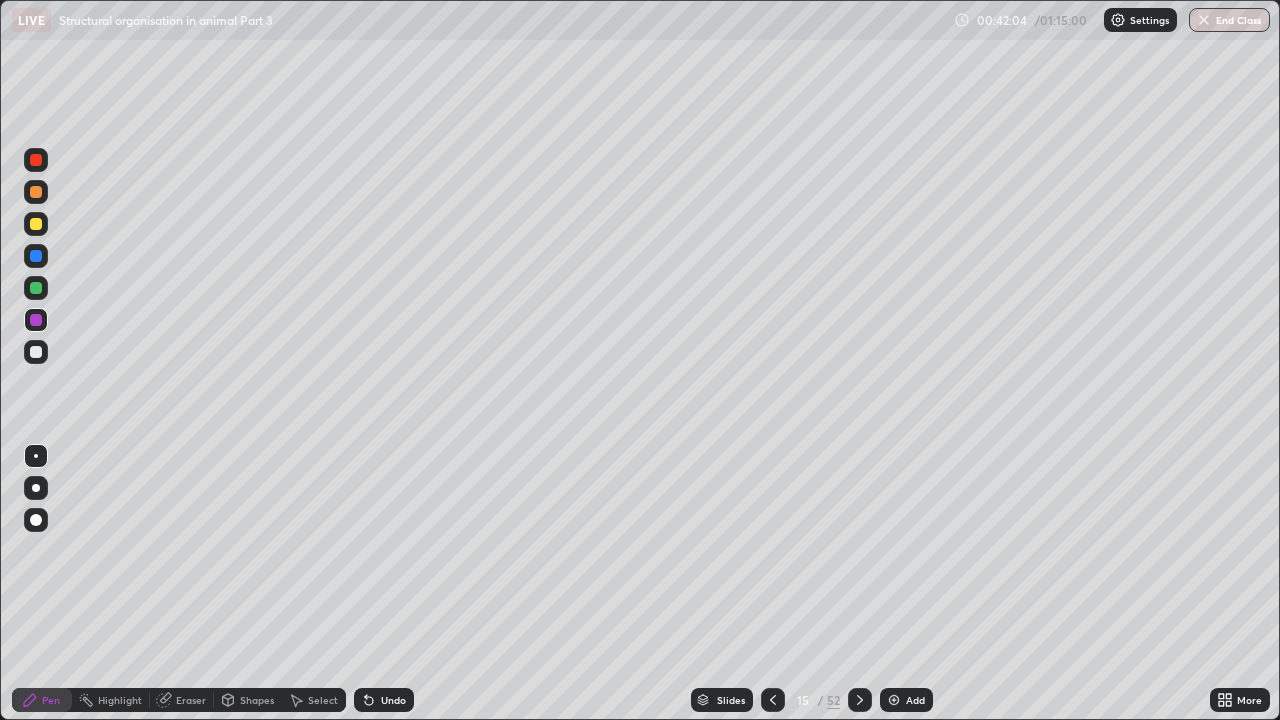 click 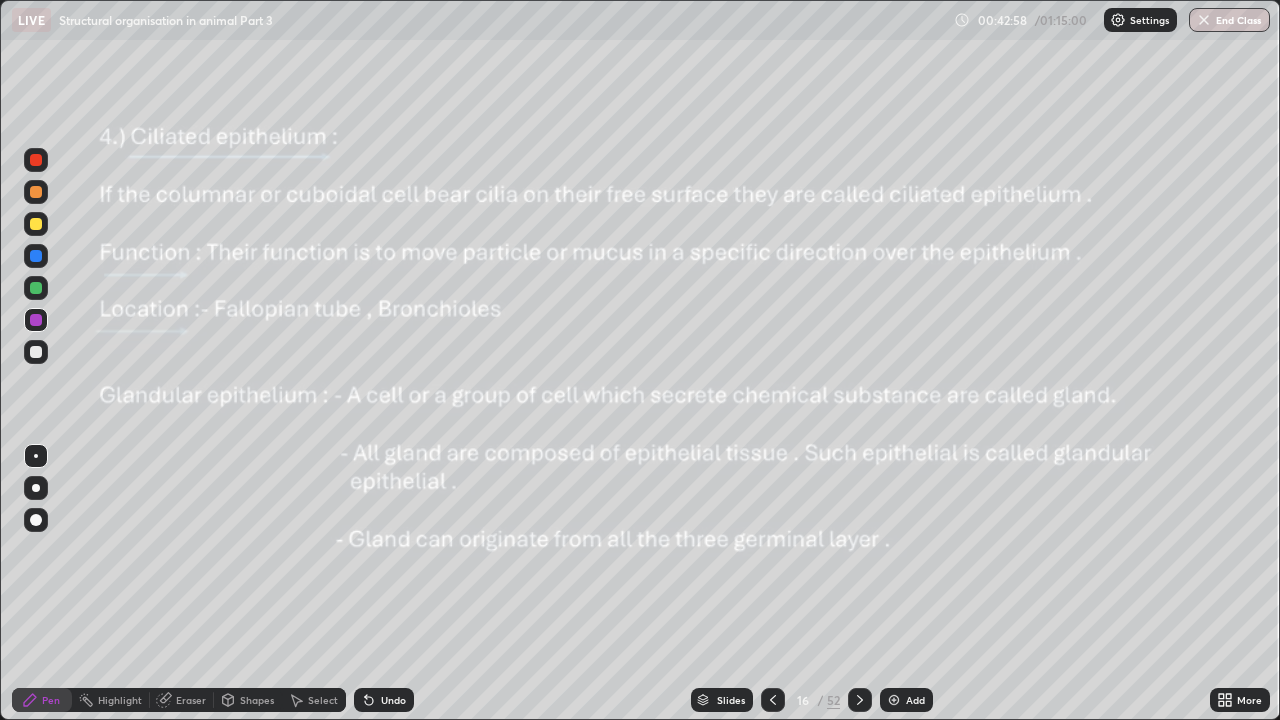 click 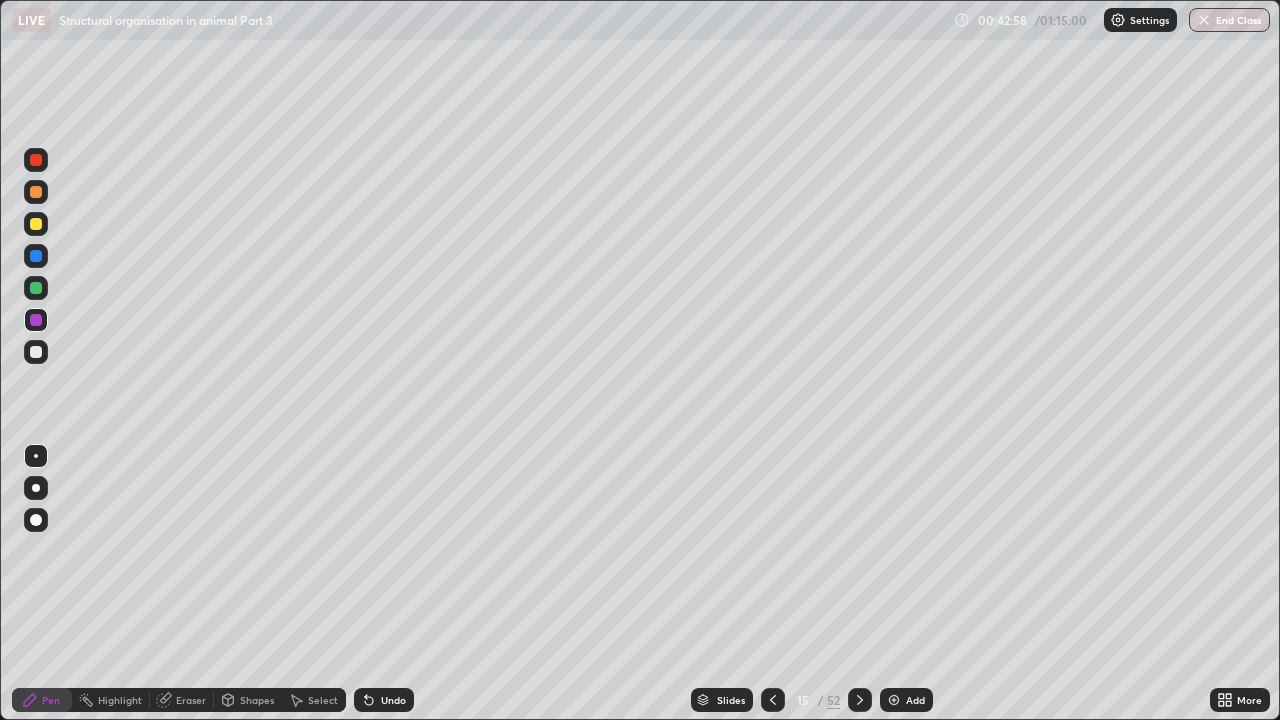 click 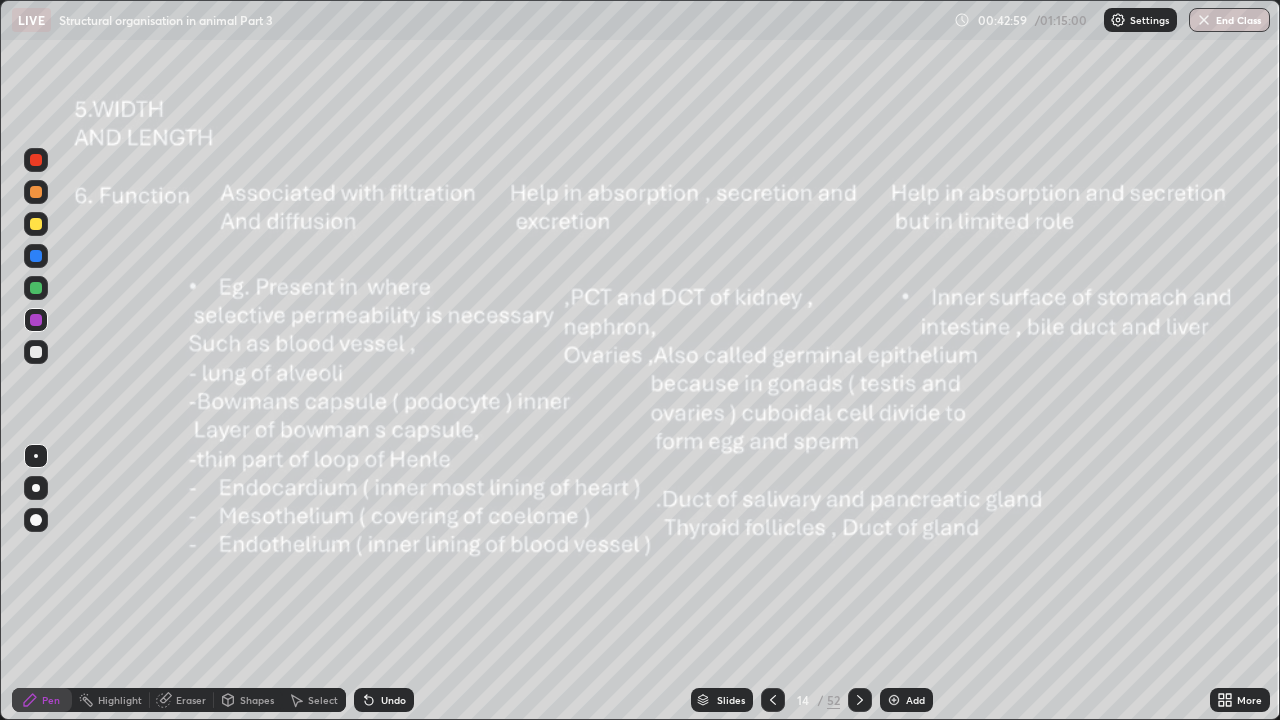 click 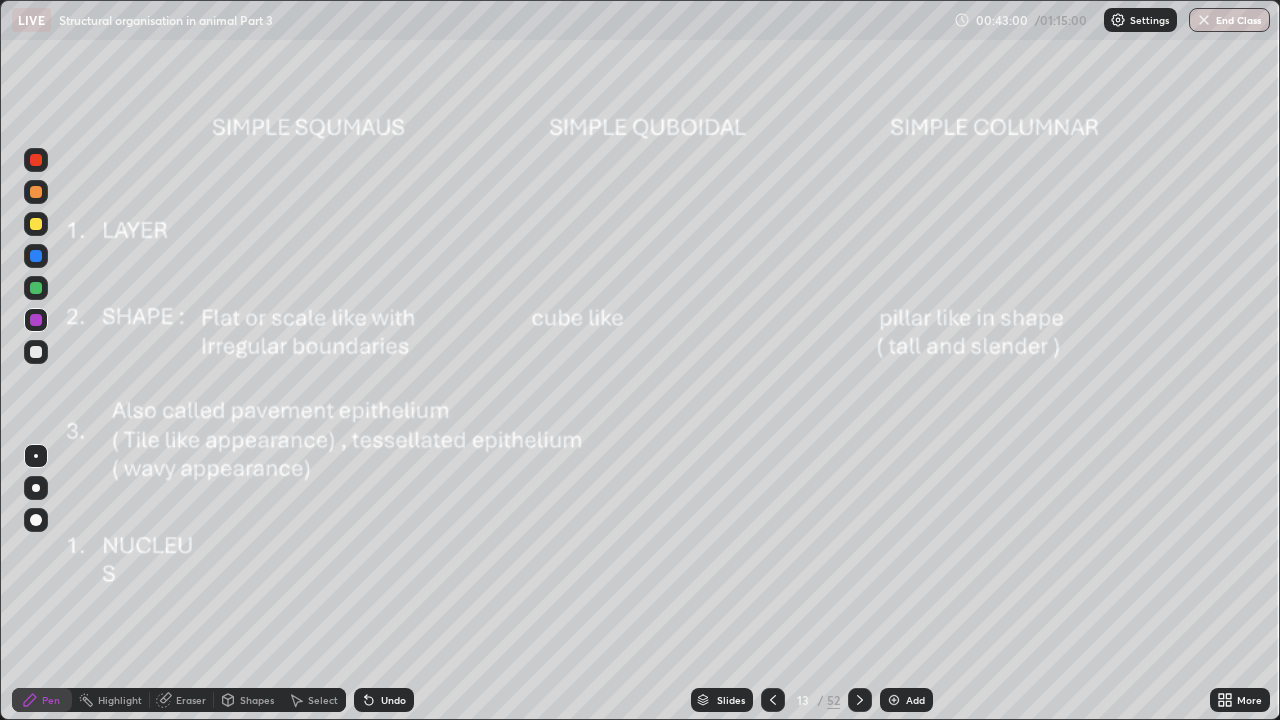 click at bounding box center [773, 700] 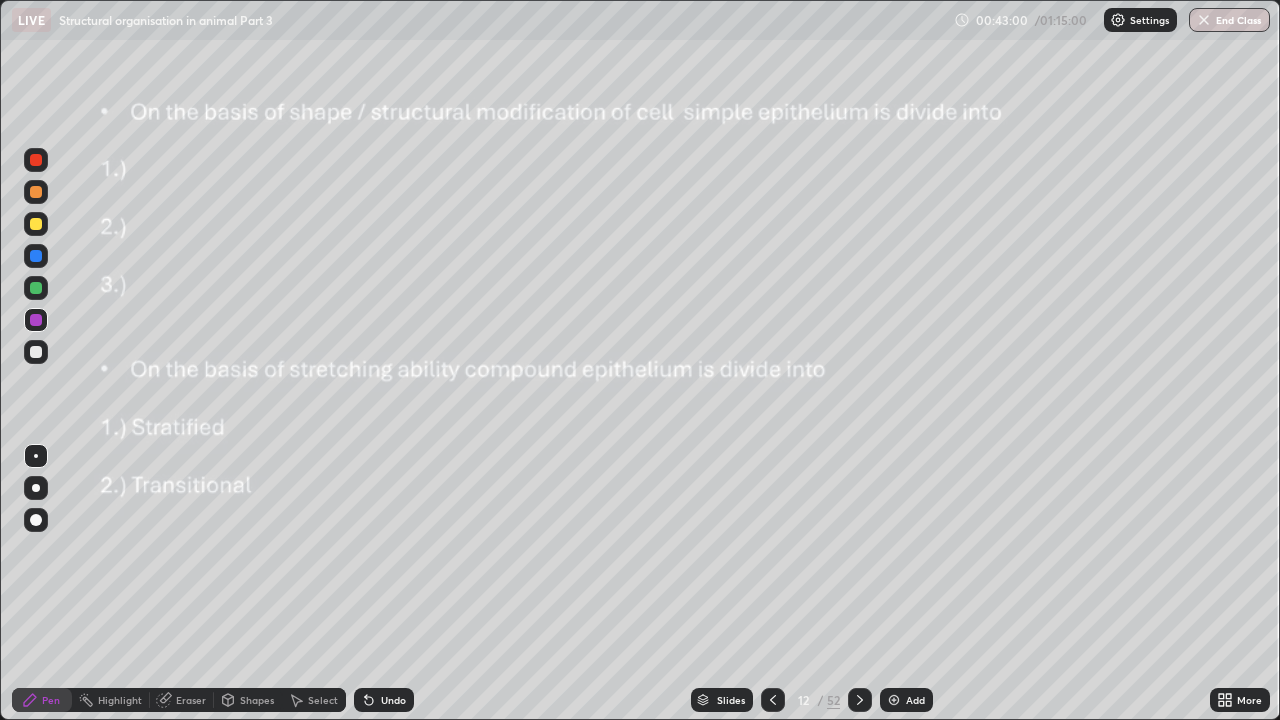 click at bounding box center (773, 700) 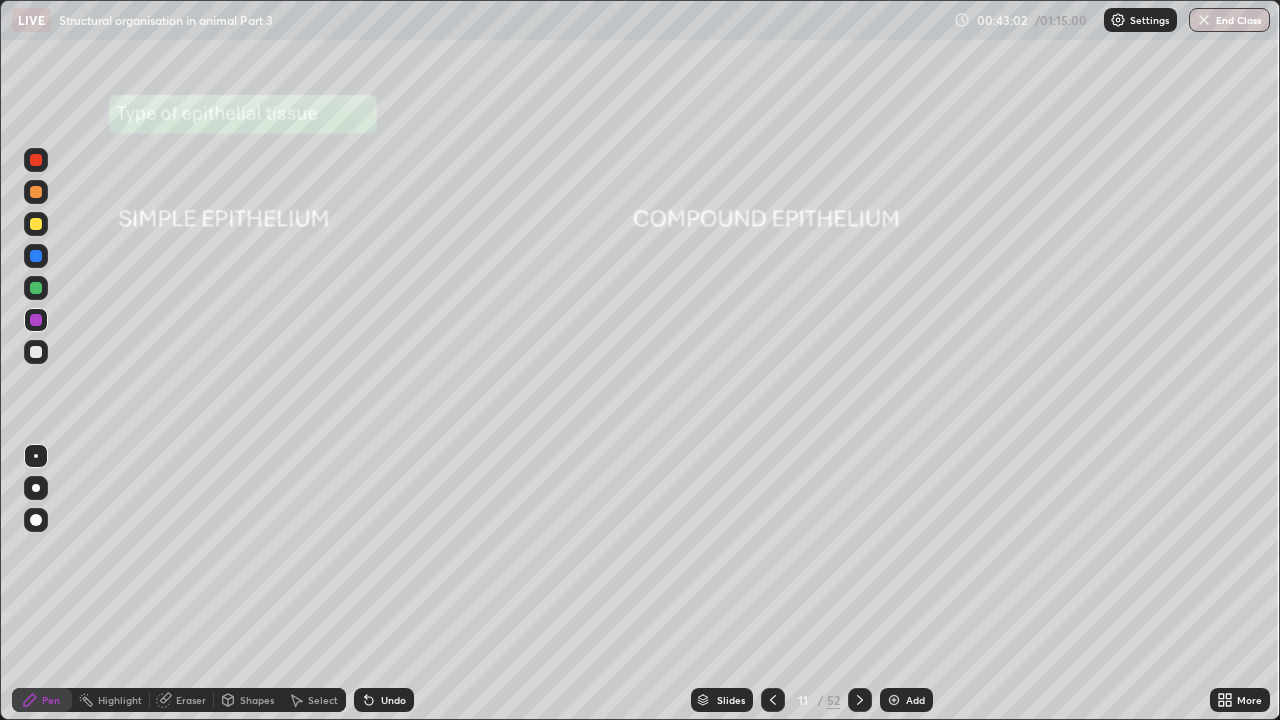 click 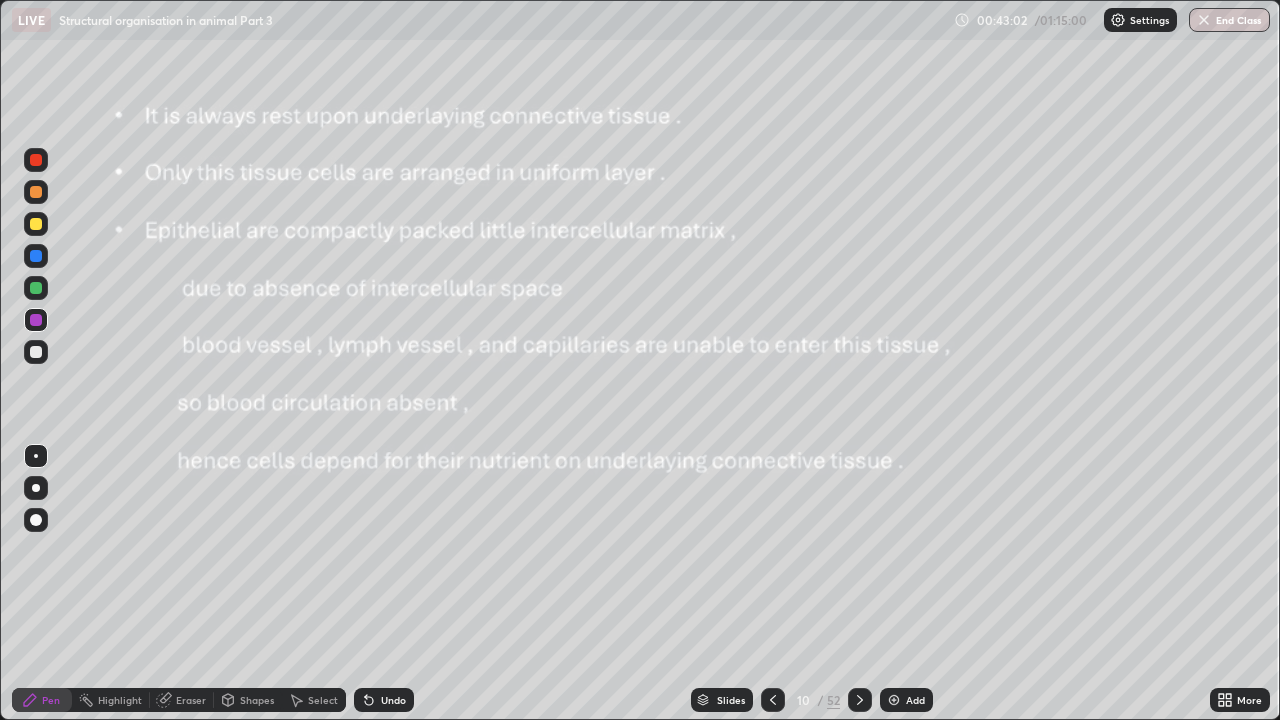 click 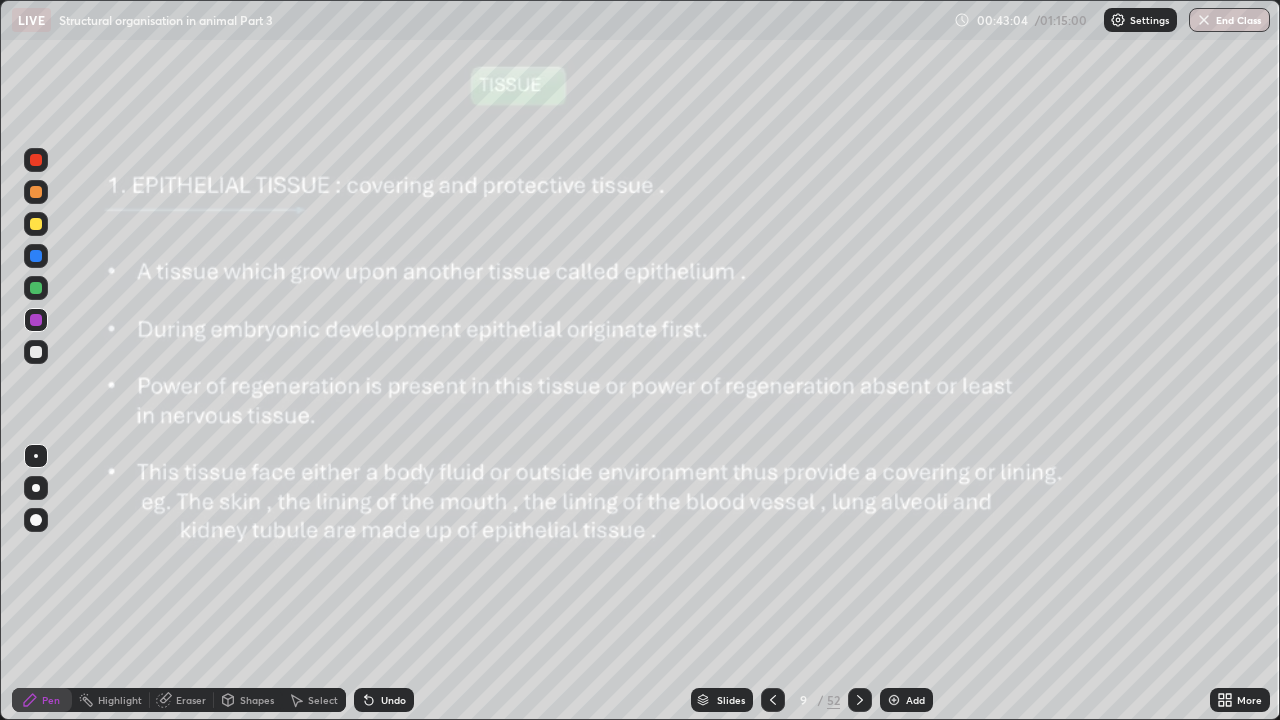 click 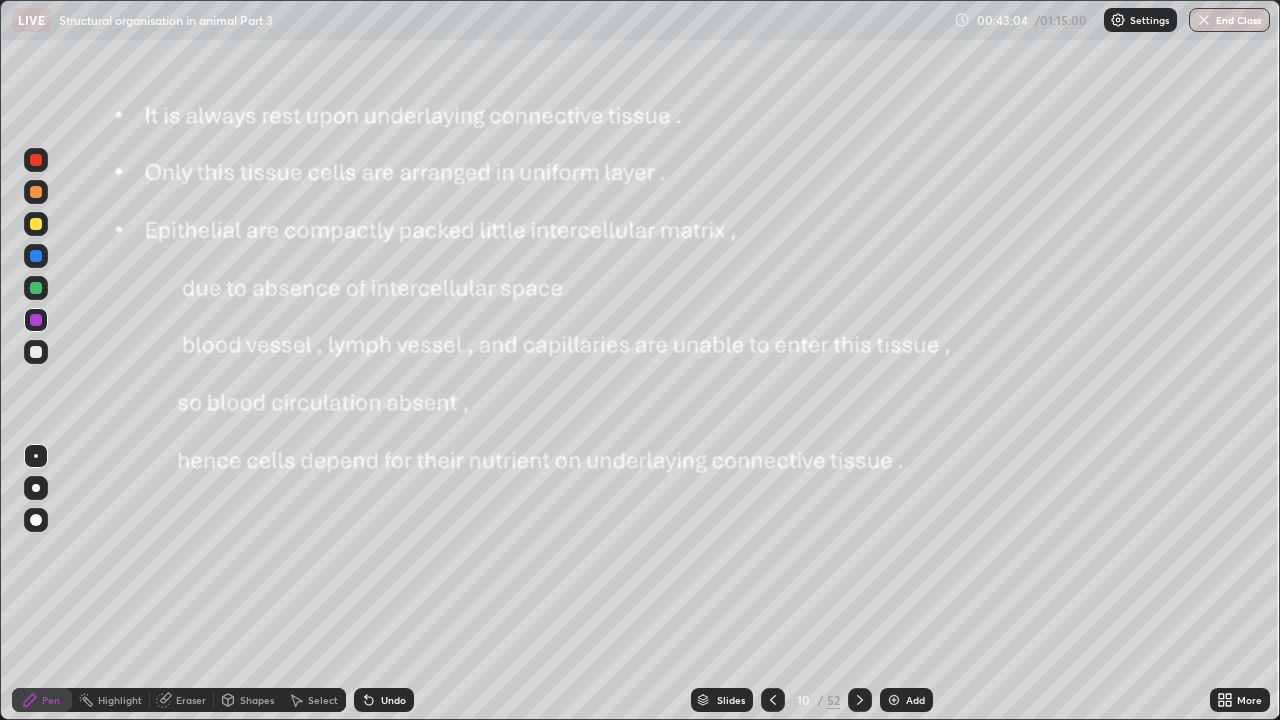 click 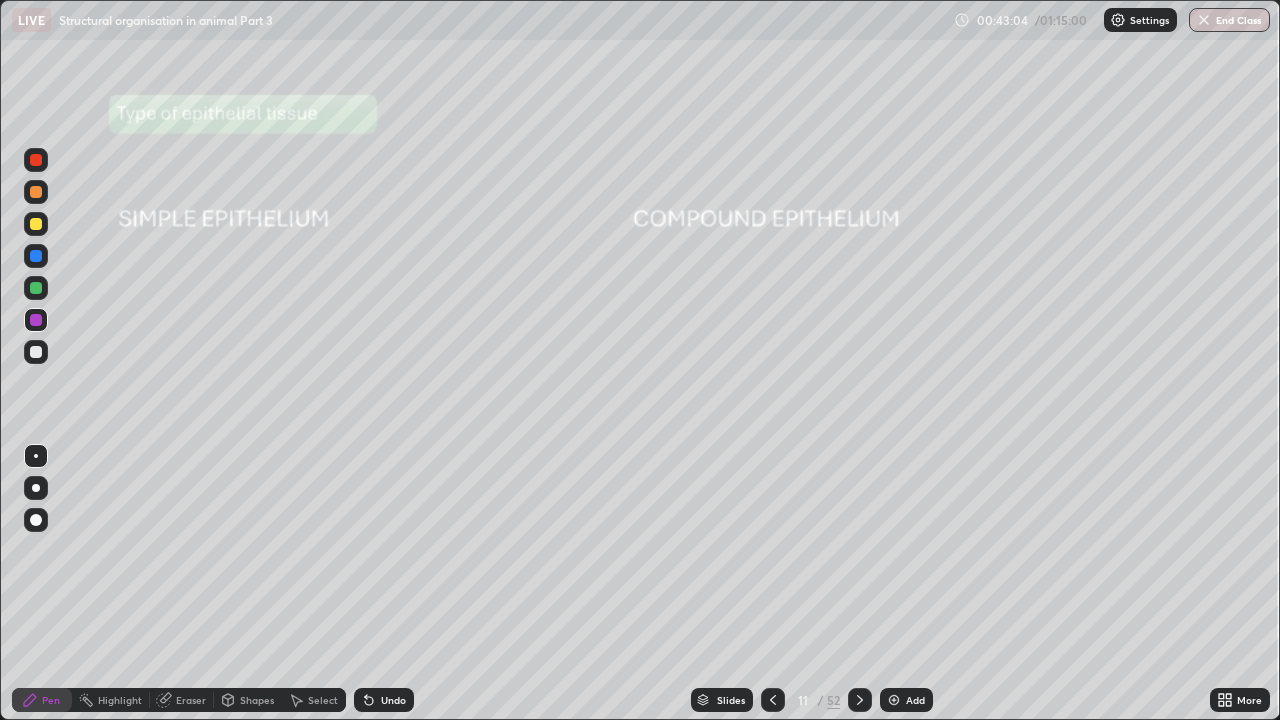 click 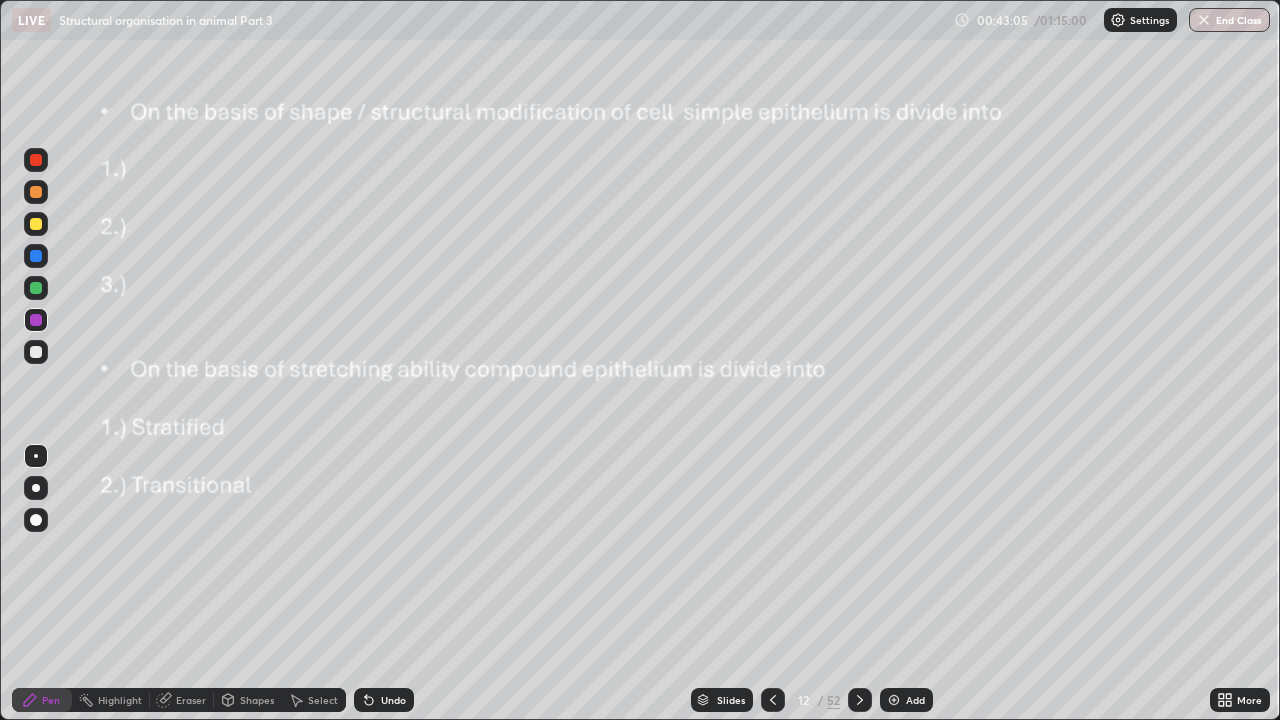click 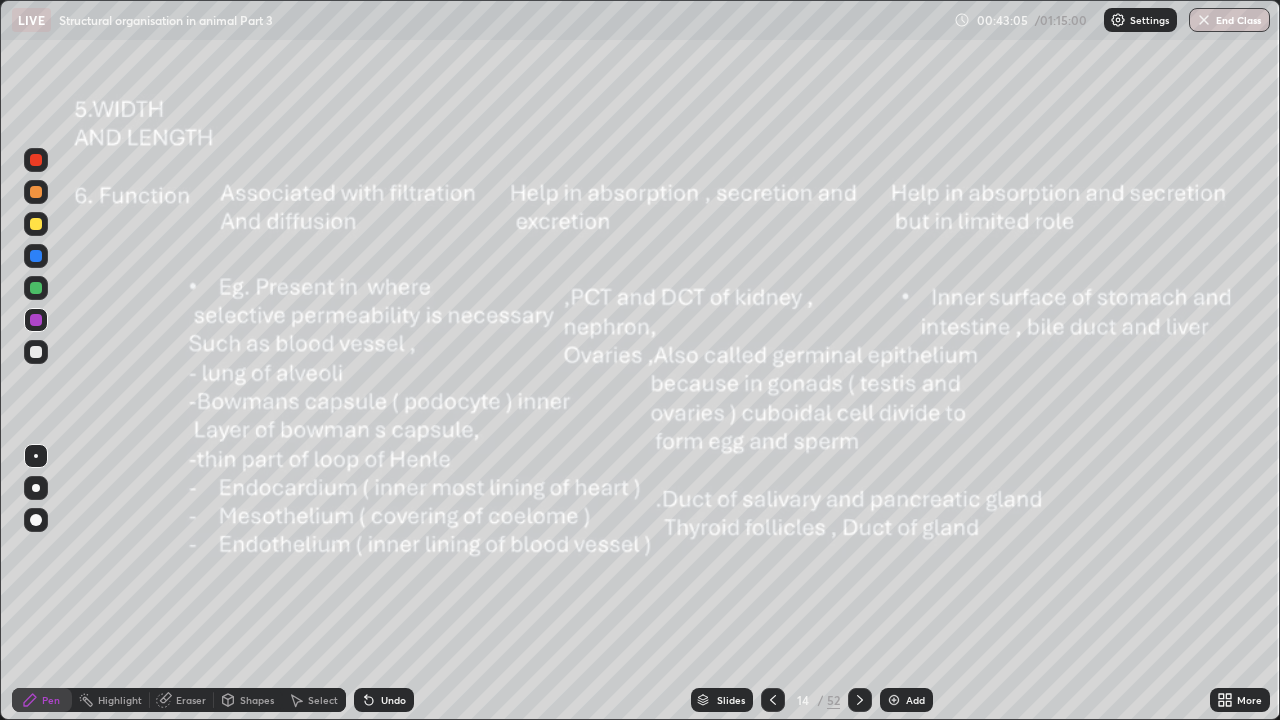 click 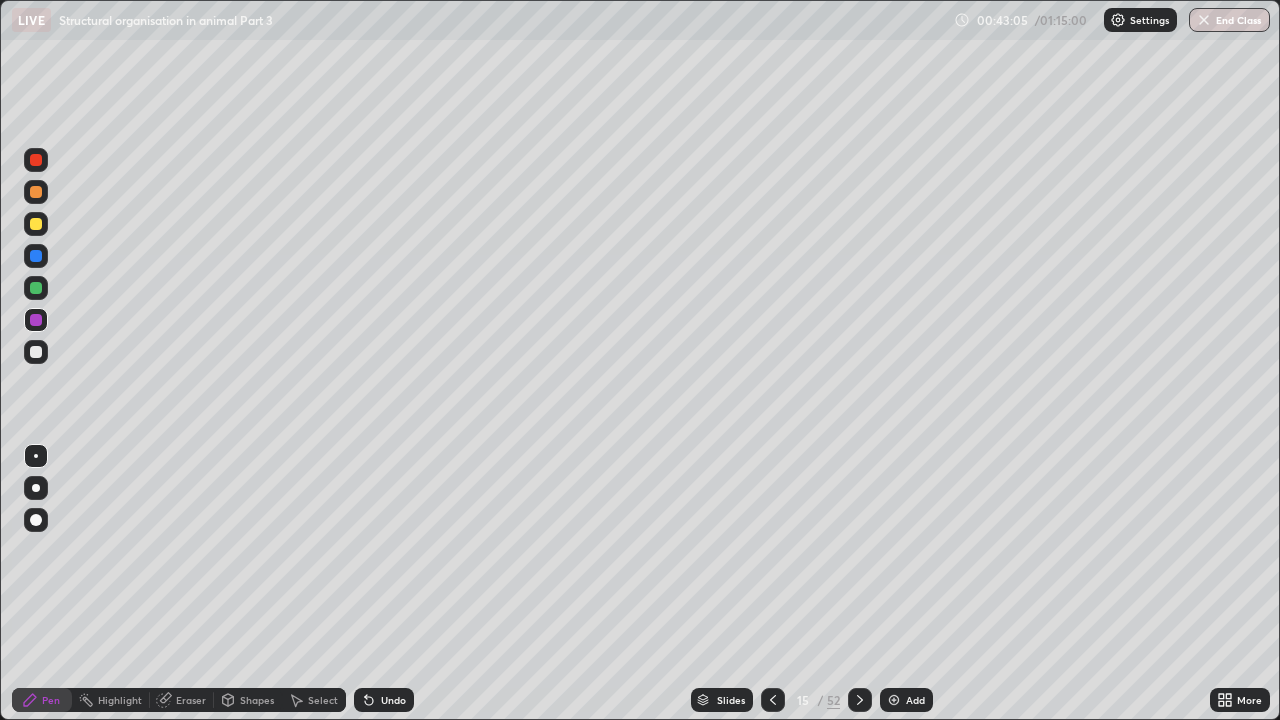 click 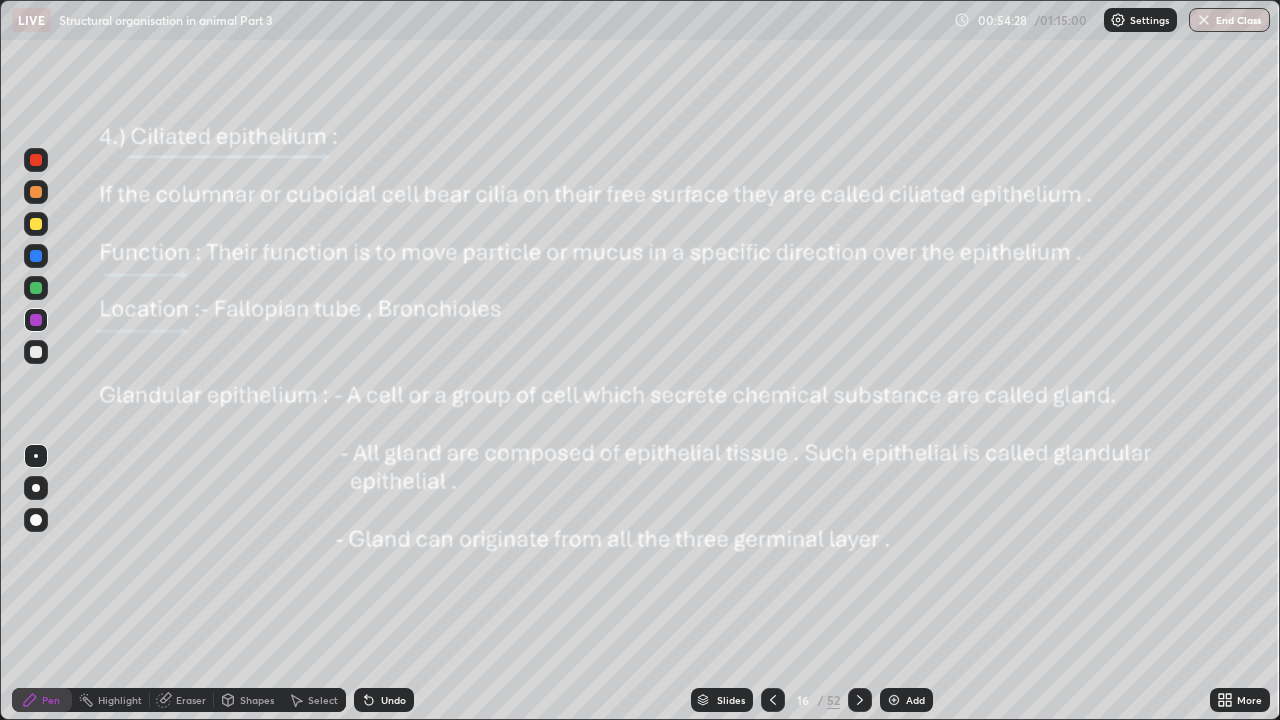 click 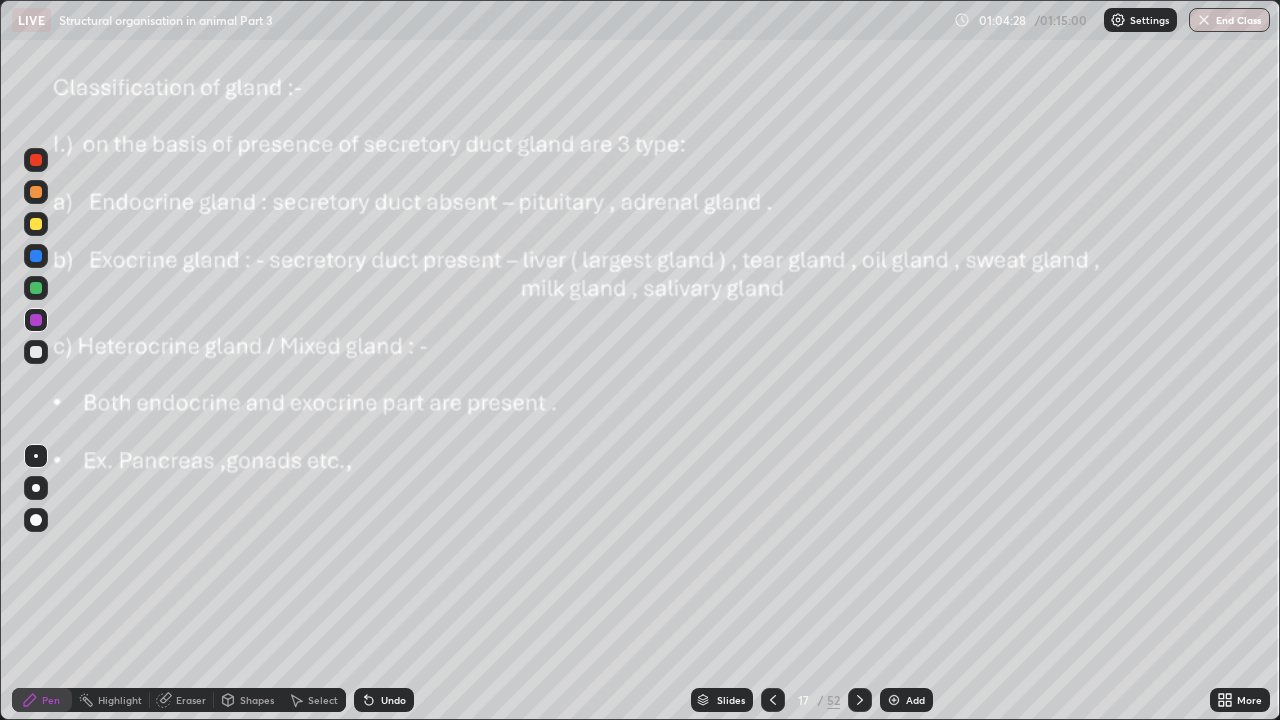 click 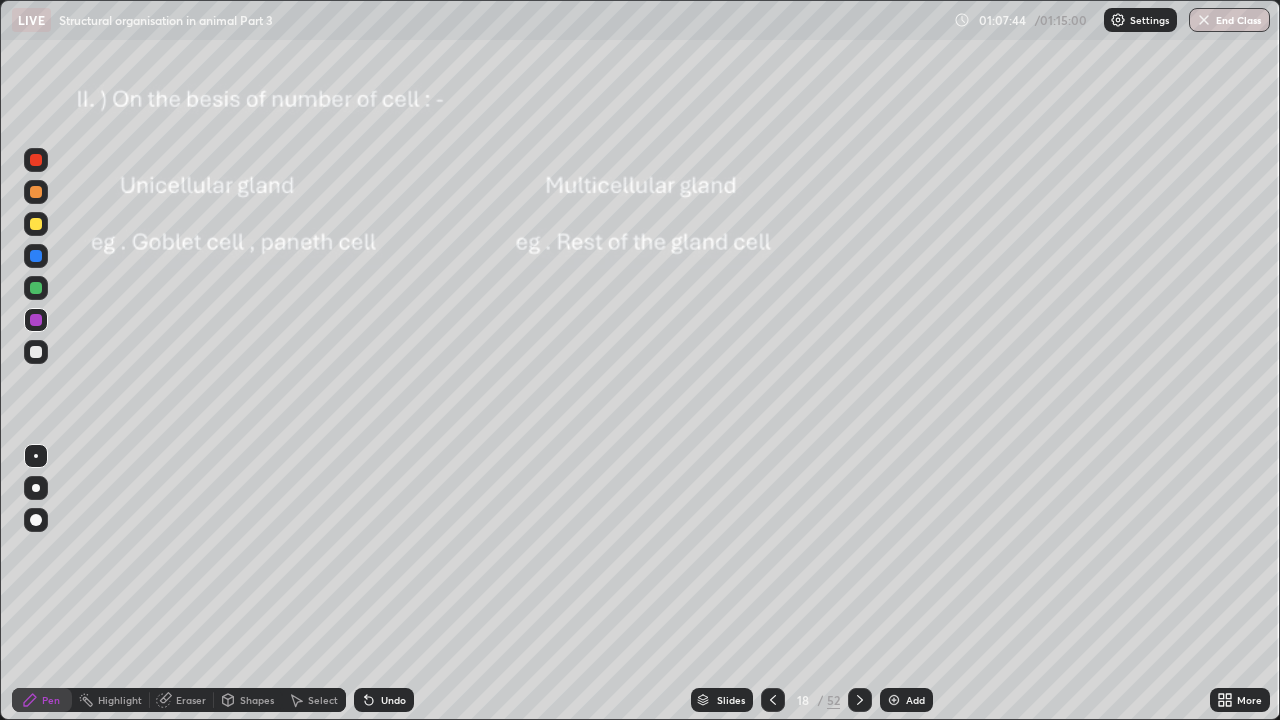 click at bounding box center (36, 160) 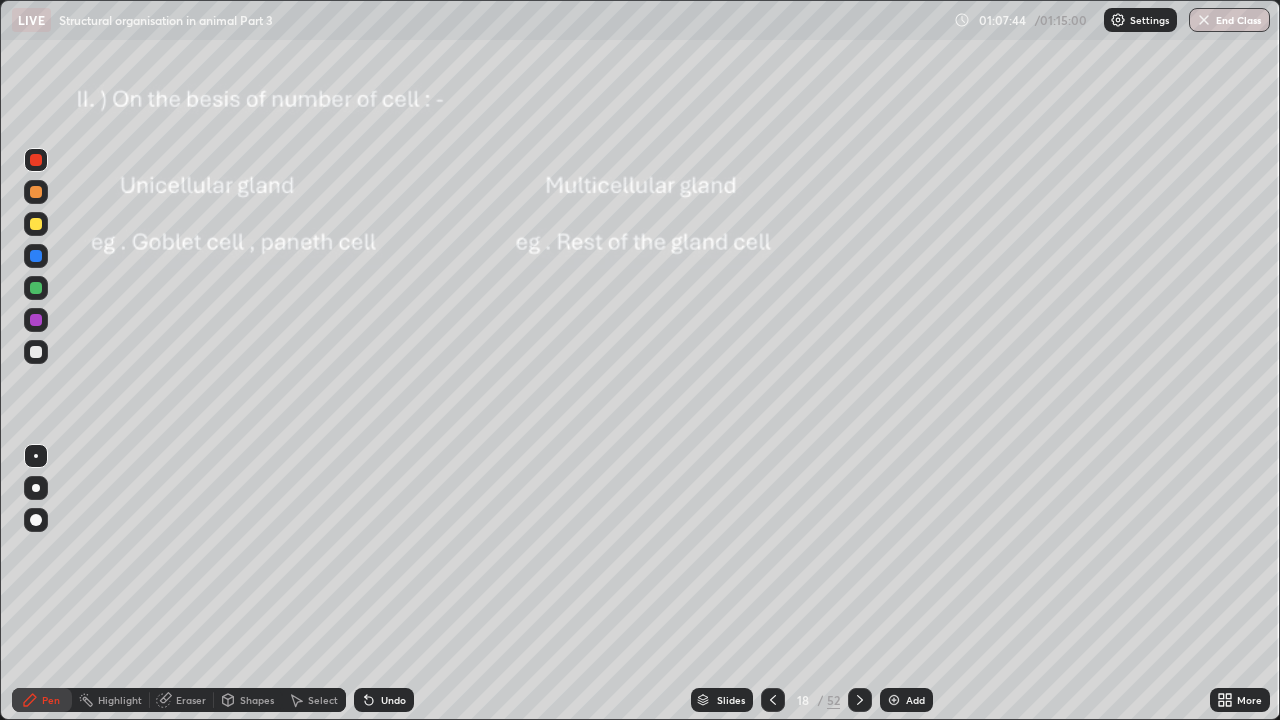 click at bounding box center (36, 520) 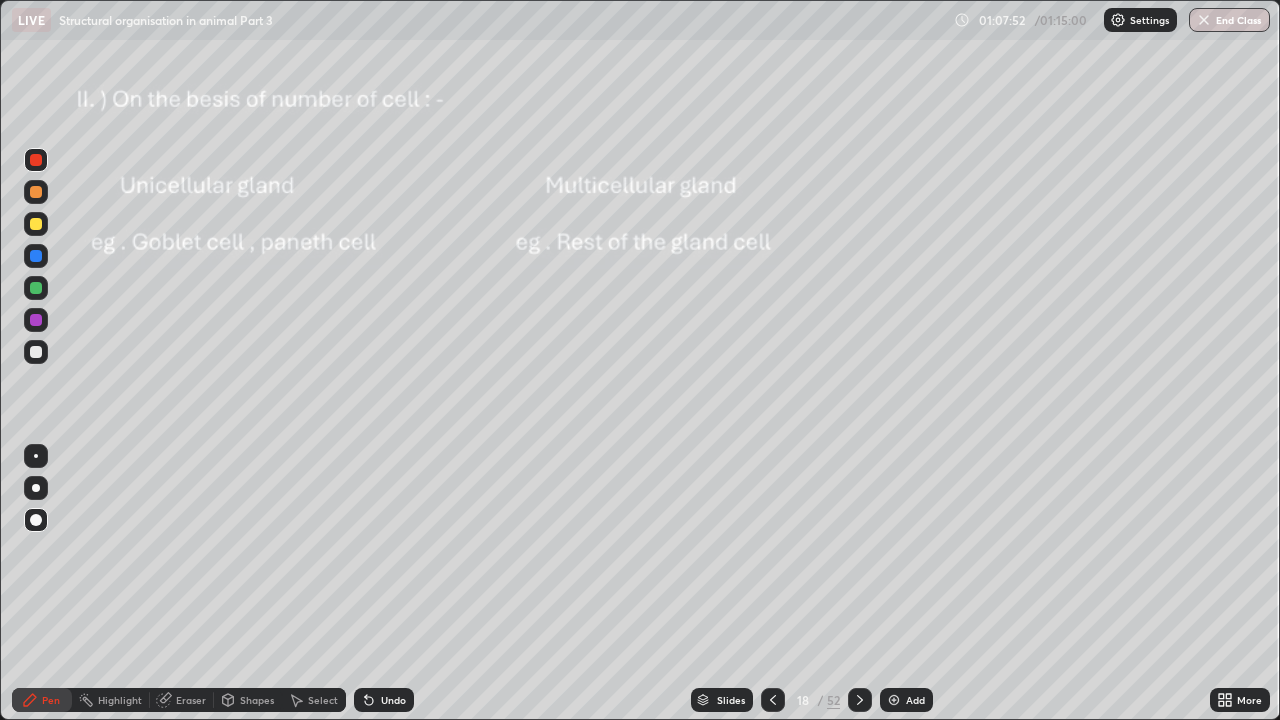 click at bounding box center (36, 488) 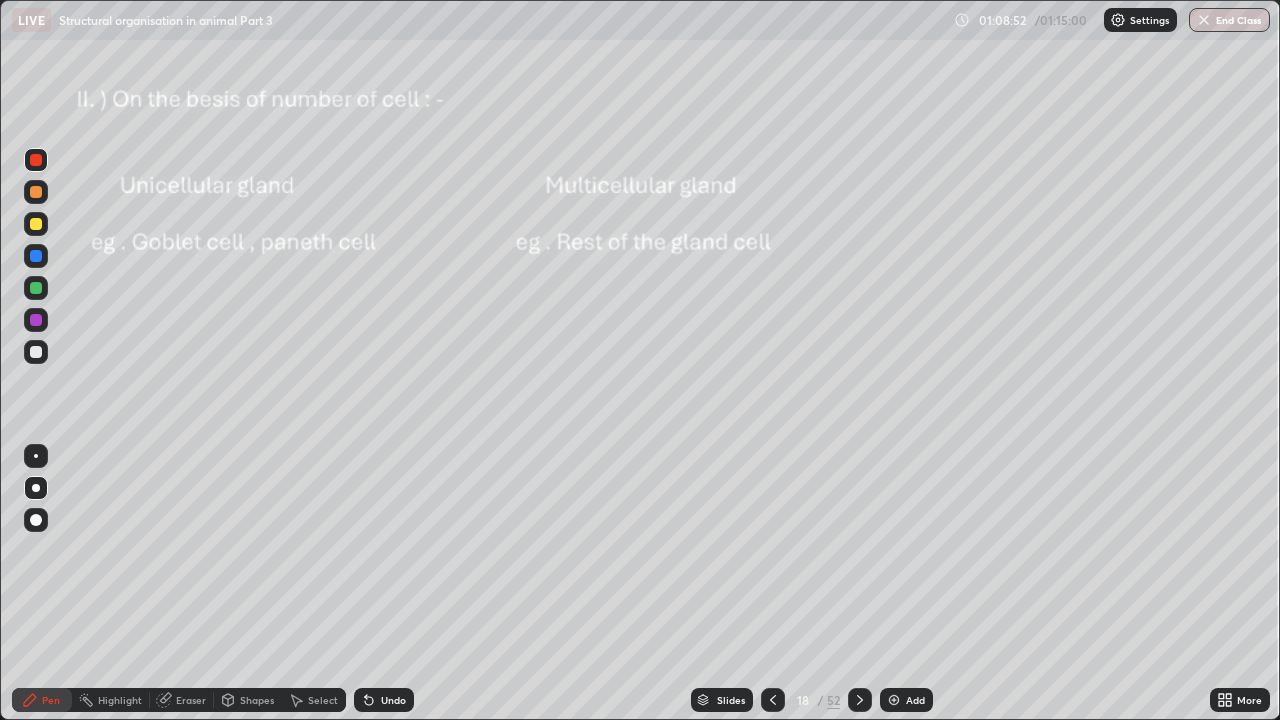 click at bounding box center (36, 456) 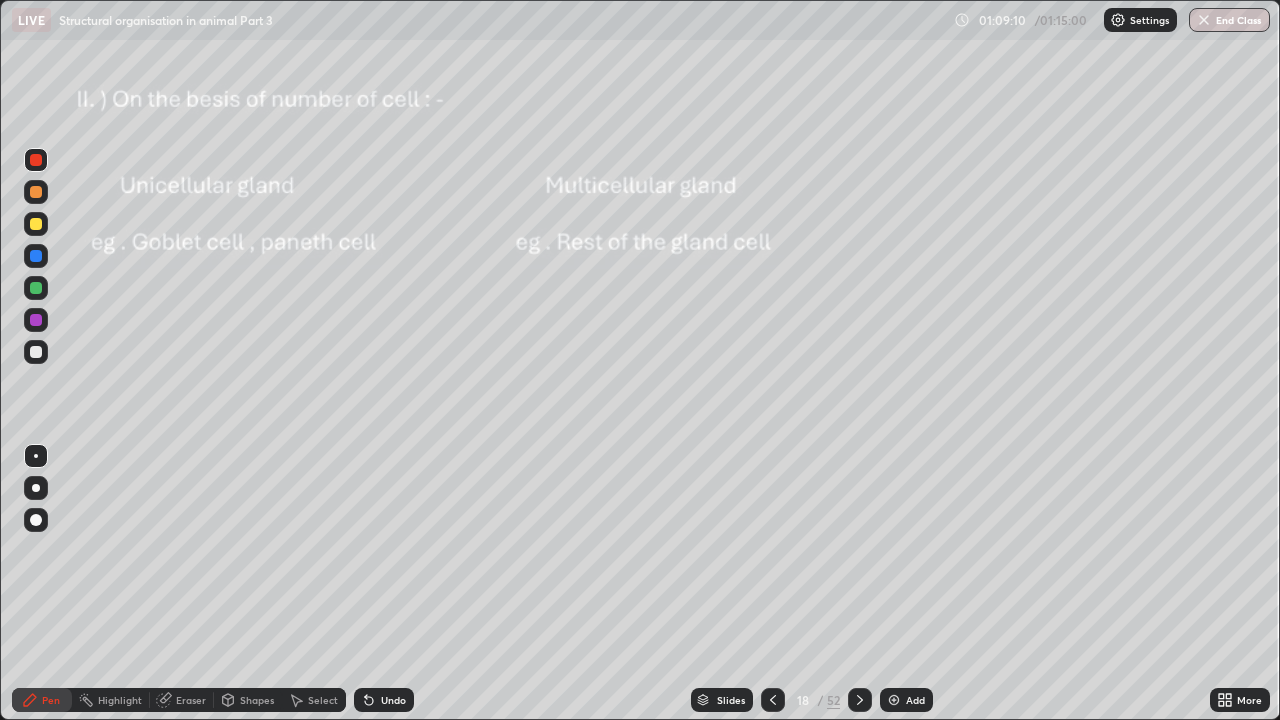 click at bounding box center (36, 352) 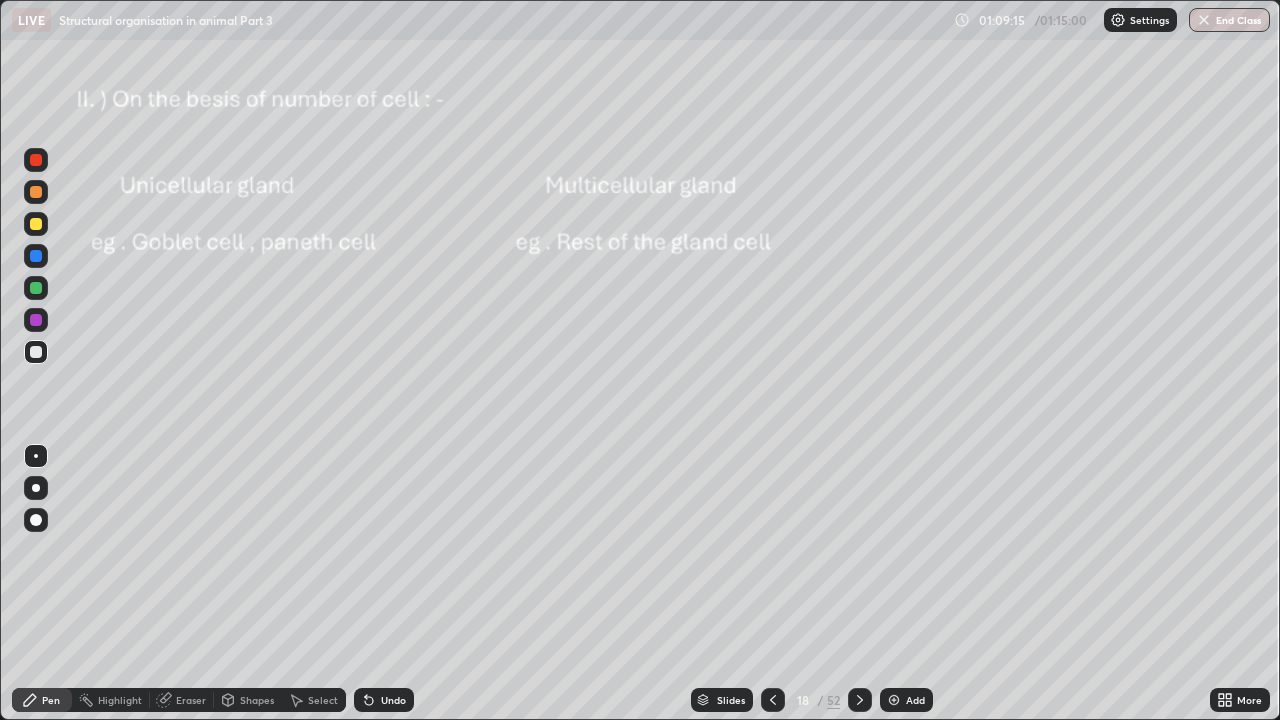 click at bounding box center (36, 160) 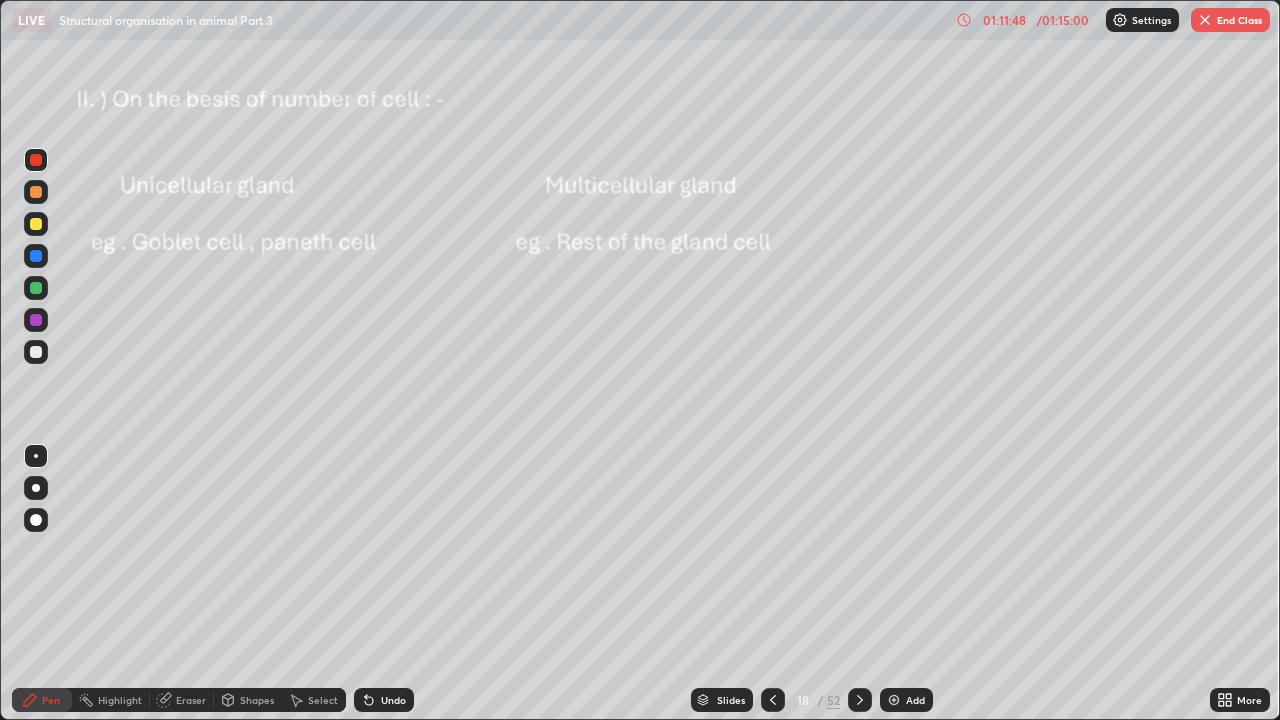 click on "End Class" at bounding box center [1230, 20] 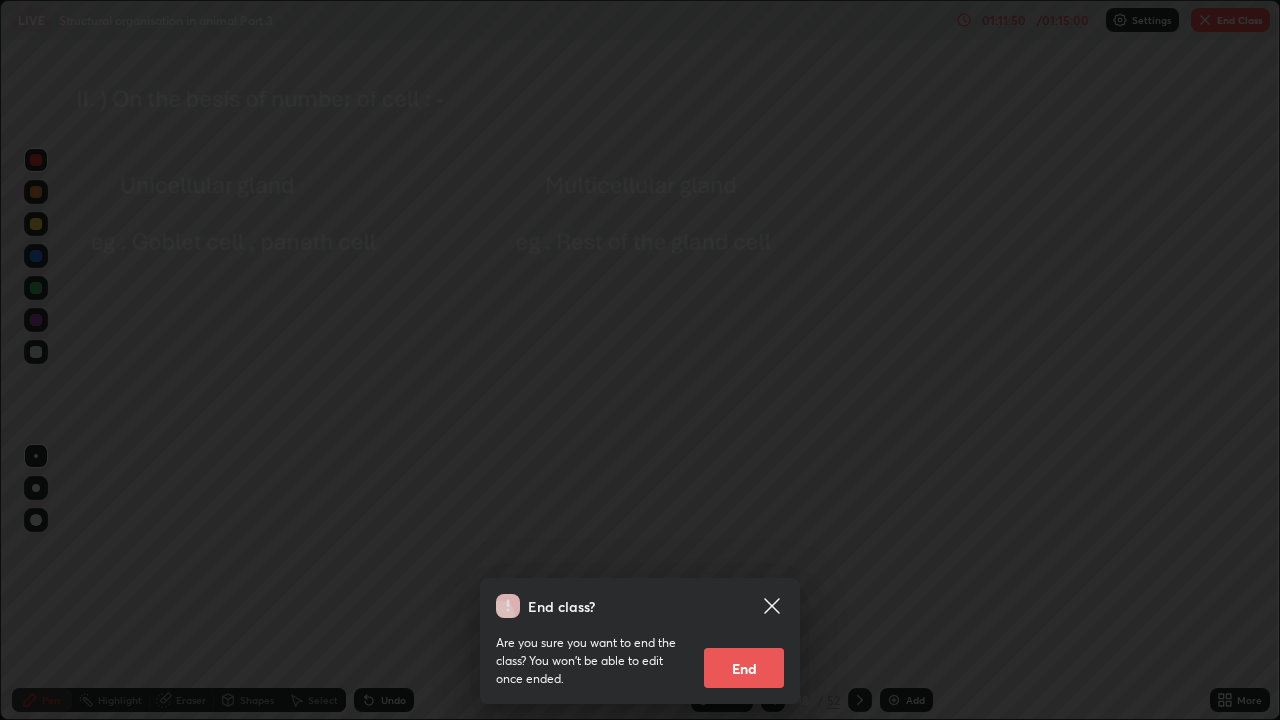 click on "End" at bounding box center (744, 668) 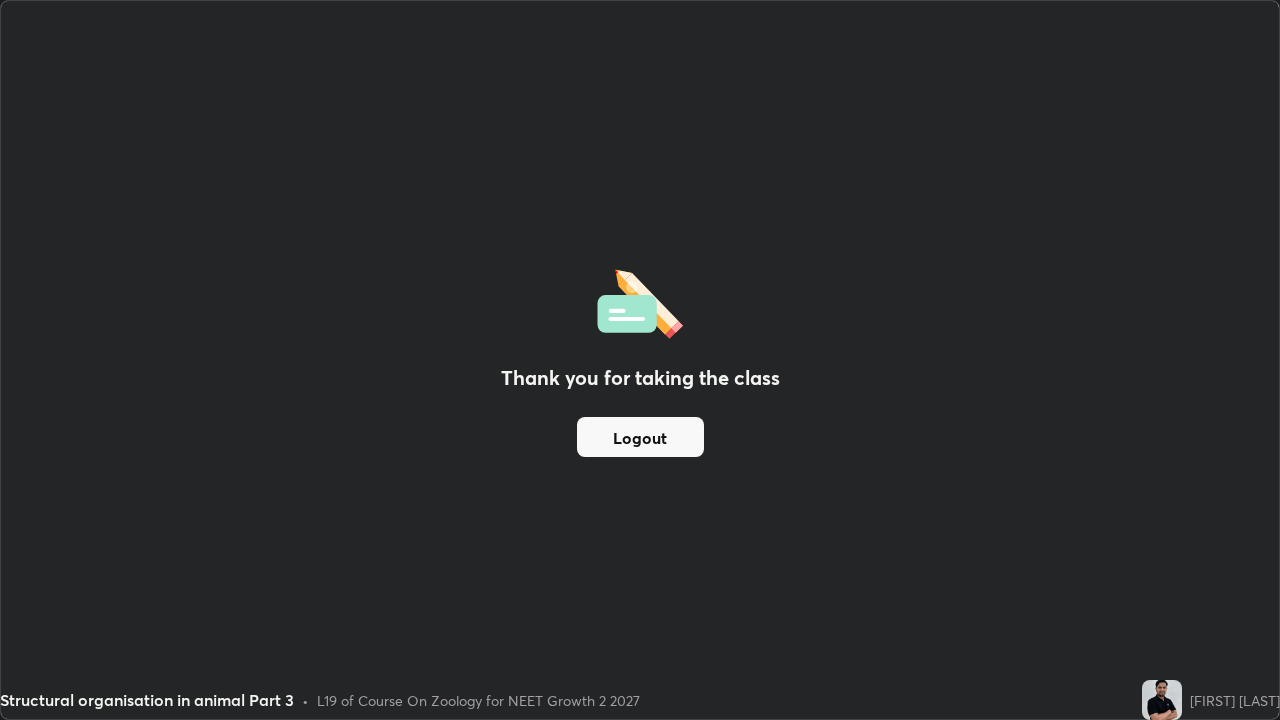 click on "Logout" at bounding box center (640, 437) 